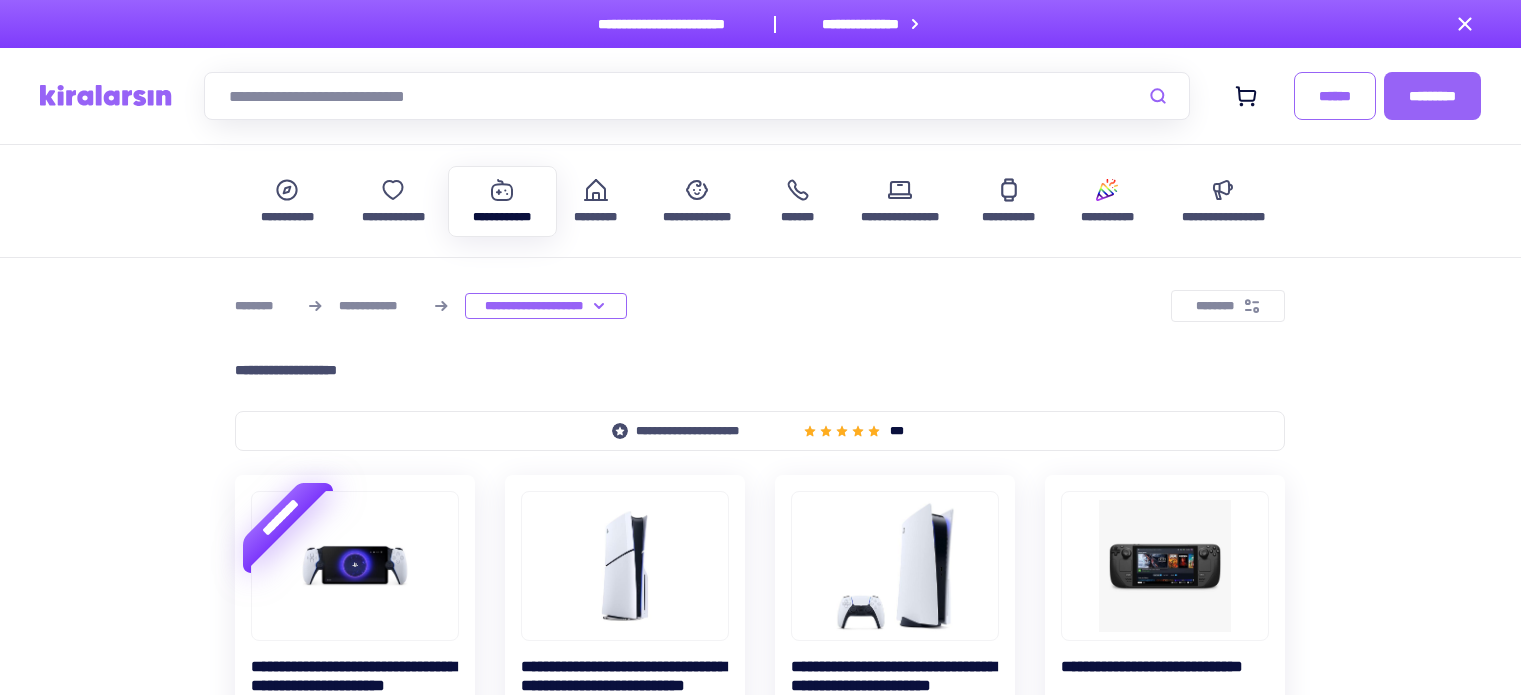 scroll, scrollTop: 400, scrollLeft: 0, axis: vertical 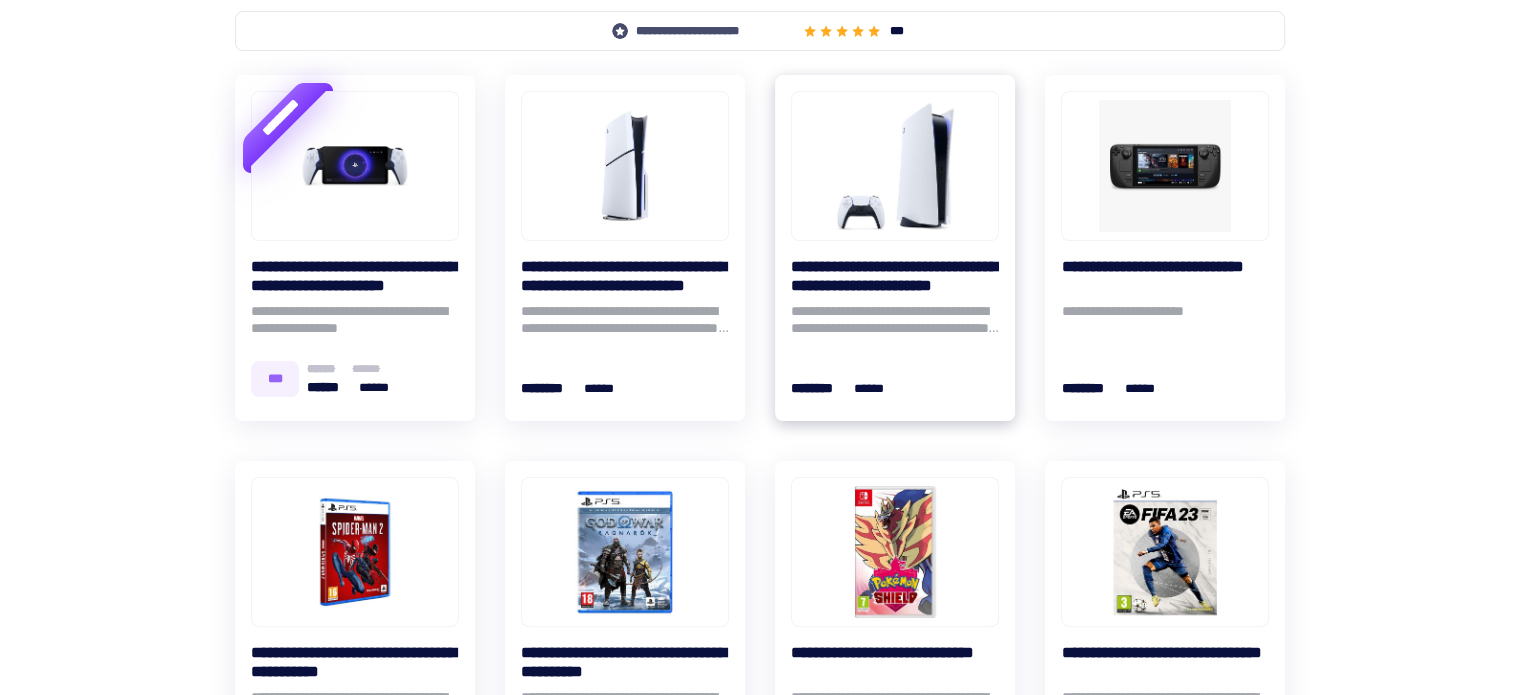 click on "**********" at bounding box center (895, 323) 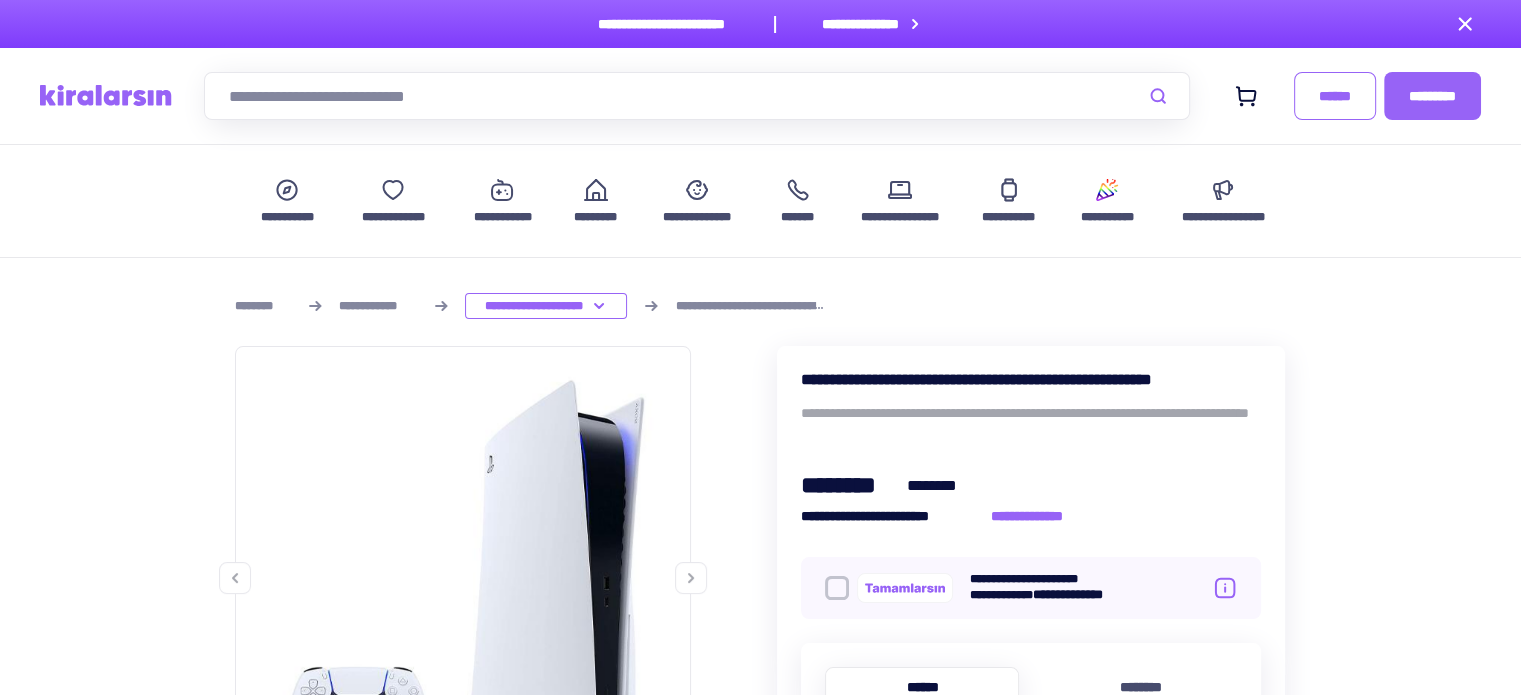 scroll, scrollTop: 400, scrollLeft: 0, axis: vertical 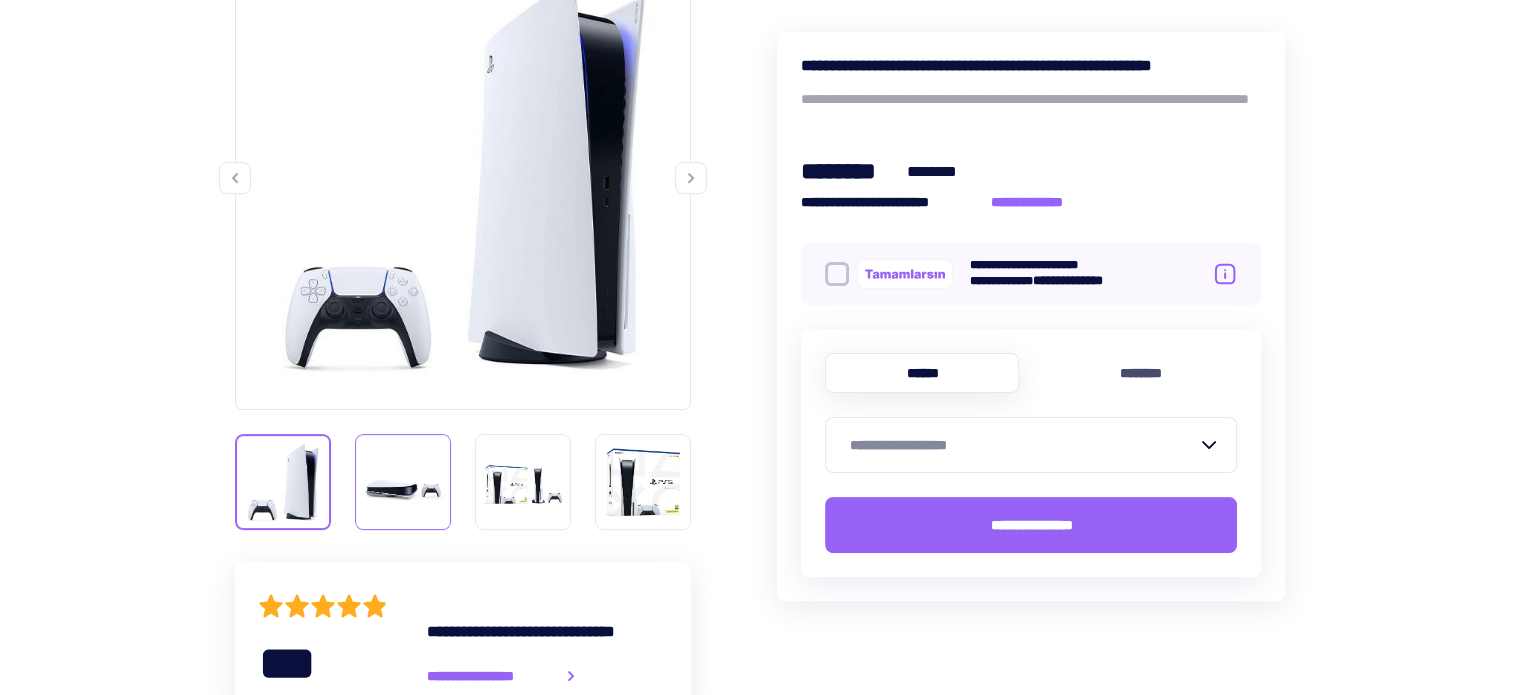 click at bounding box center [403, 482] 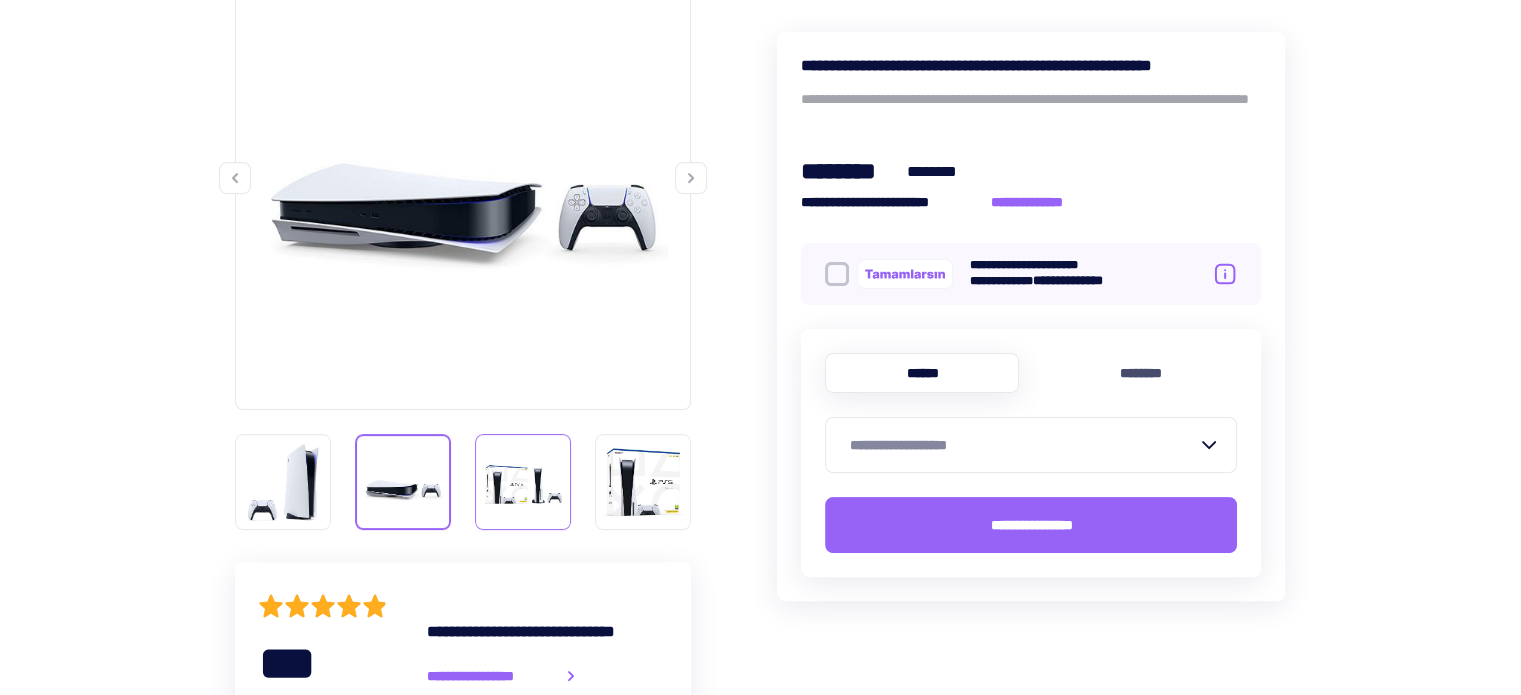 click at bounding box center (523, 482) 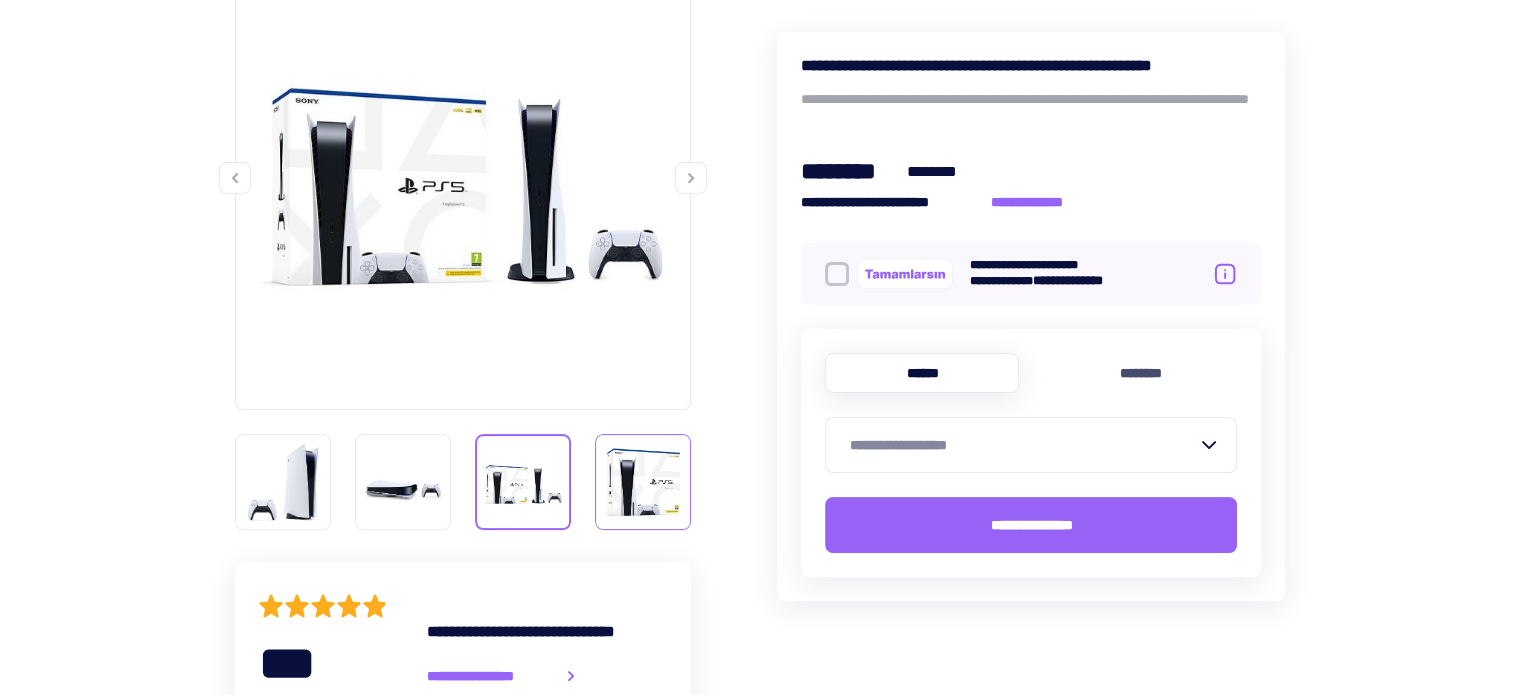 click at bounding box center (643, 482) 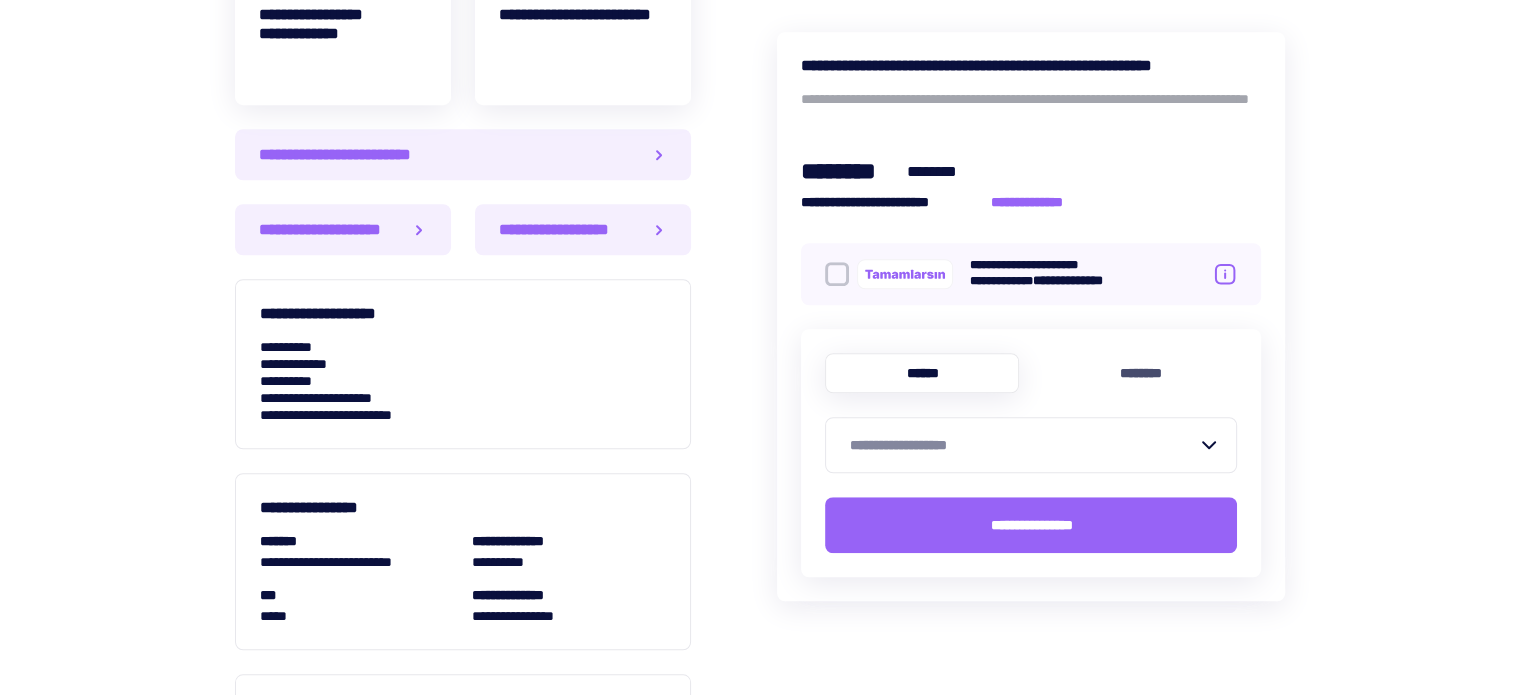 scroll, scrollTop: 1600, scrollLeft: 0, axis: vertical 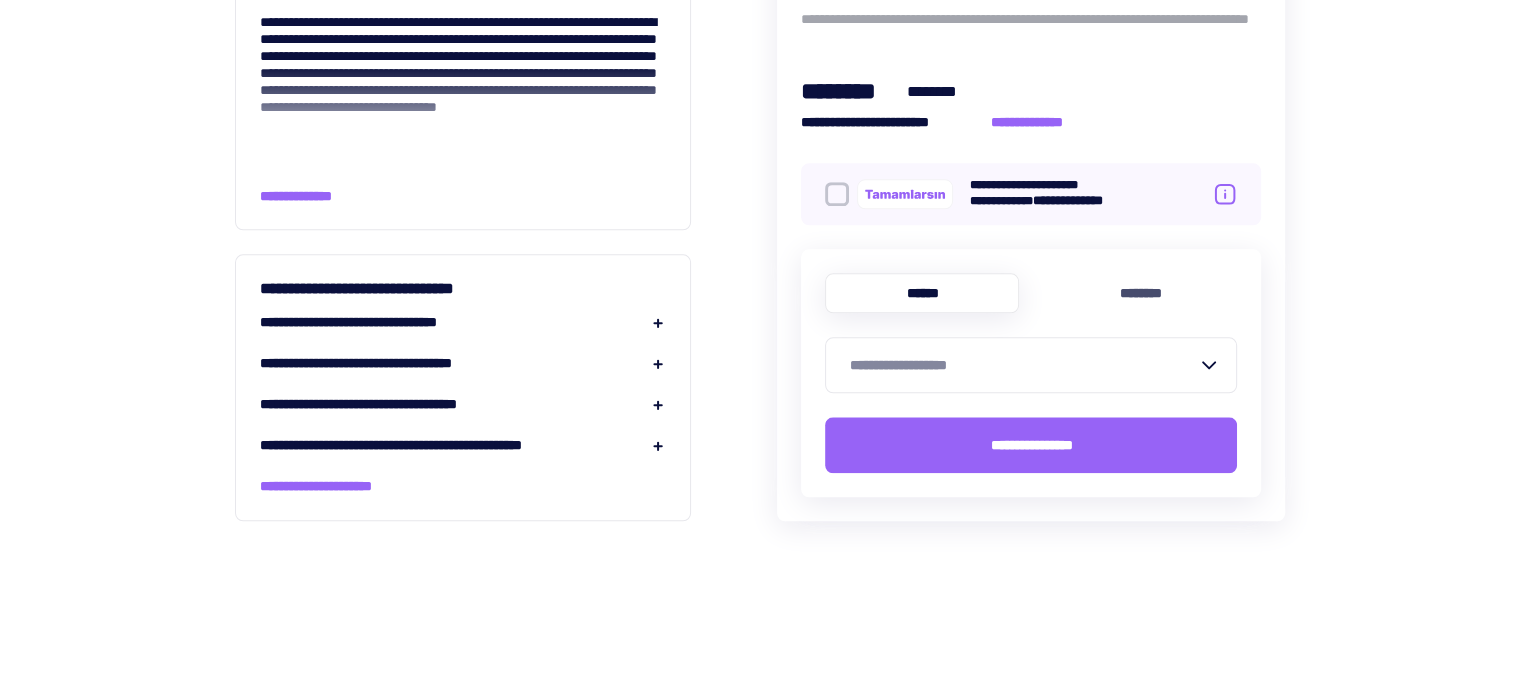 click on "**********" at bounding box center [378, 322] 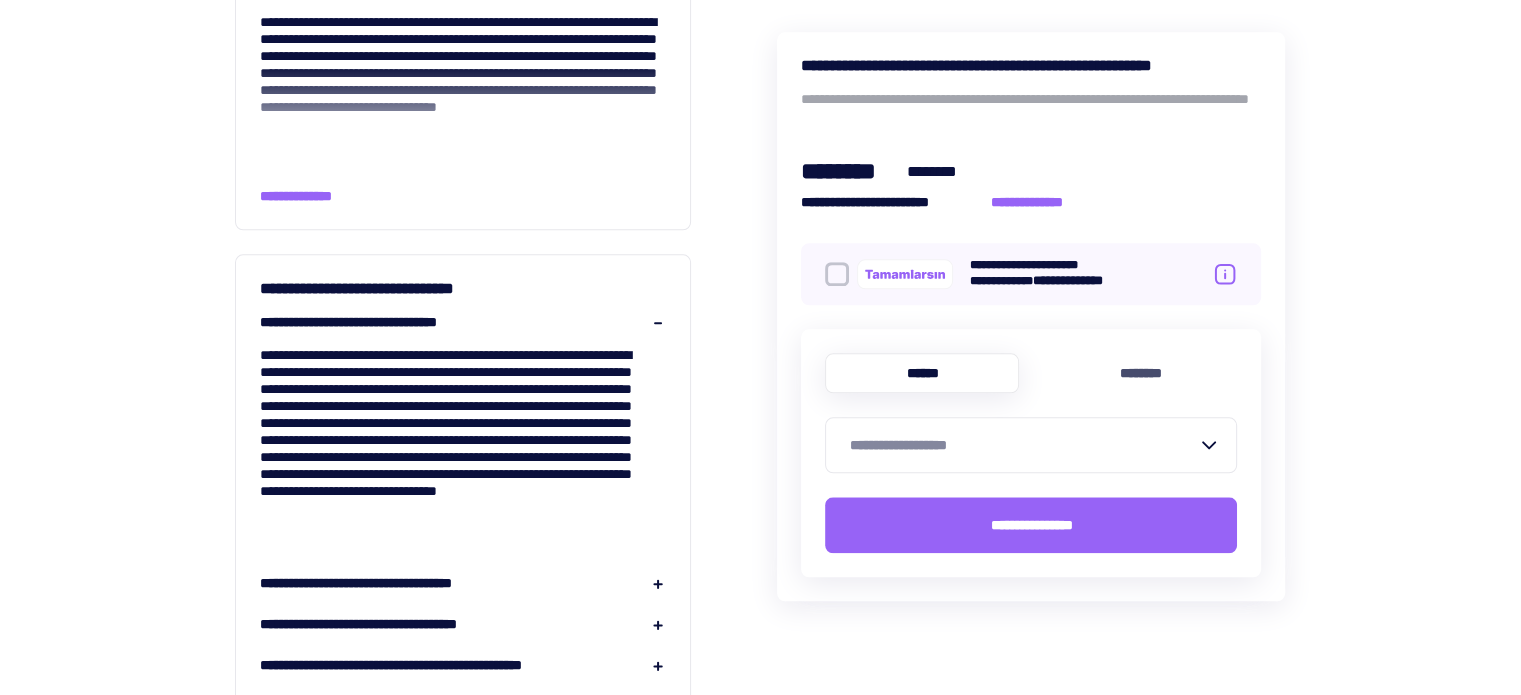 click on "**********" at bounding box center [378, 322] 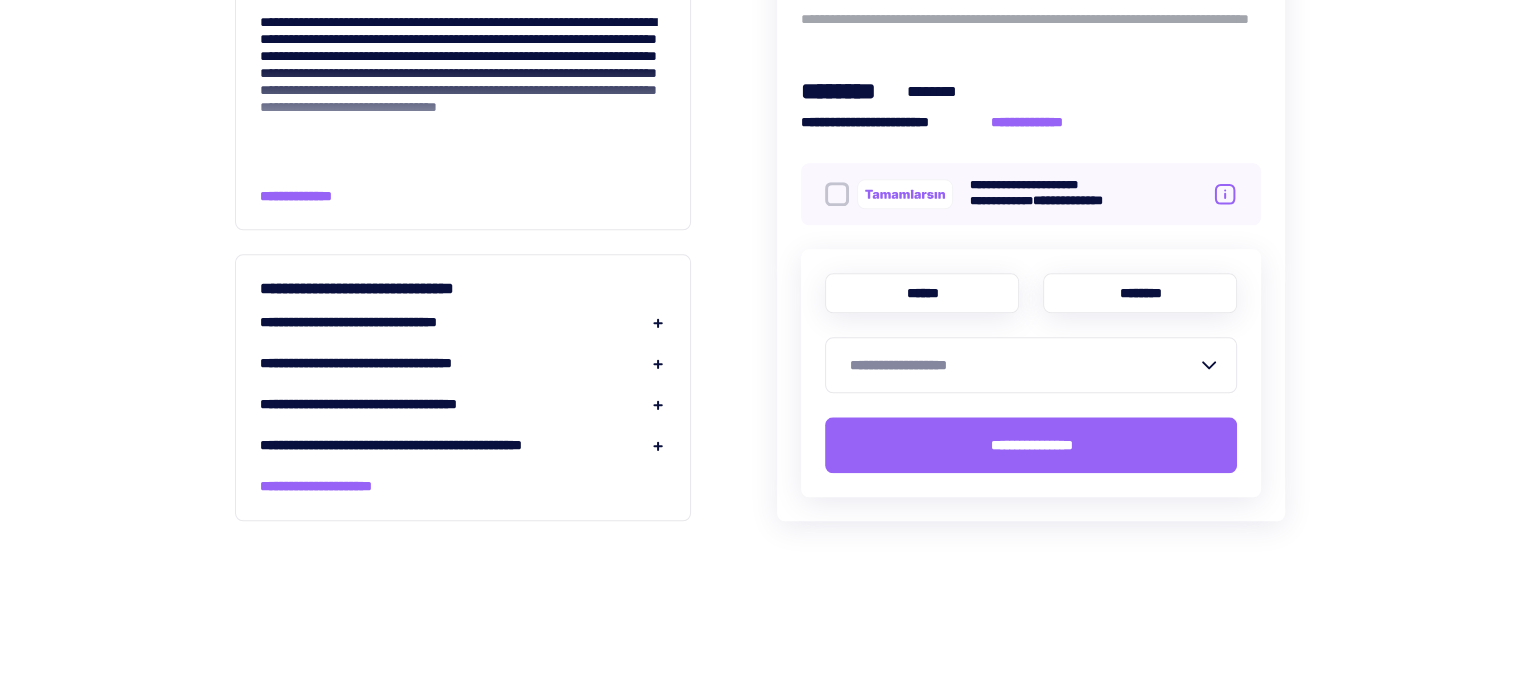 click on "********" at bounding box center [1140, 293] 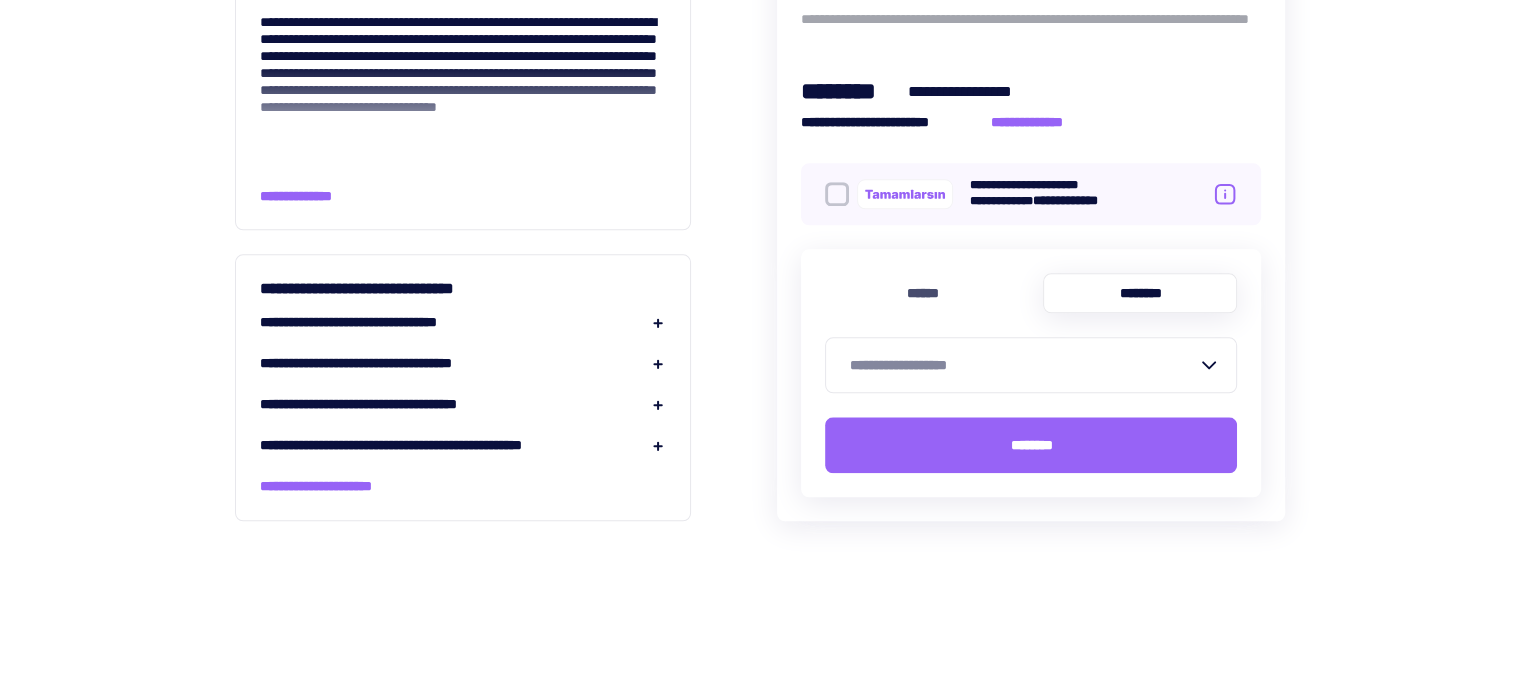 click on "**********" at bounding box center [1023, 365] 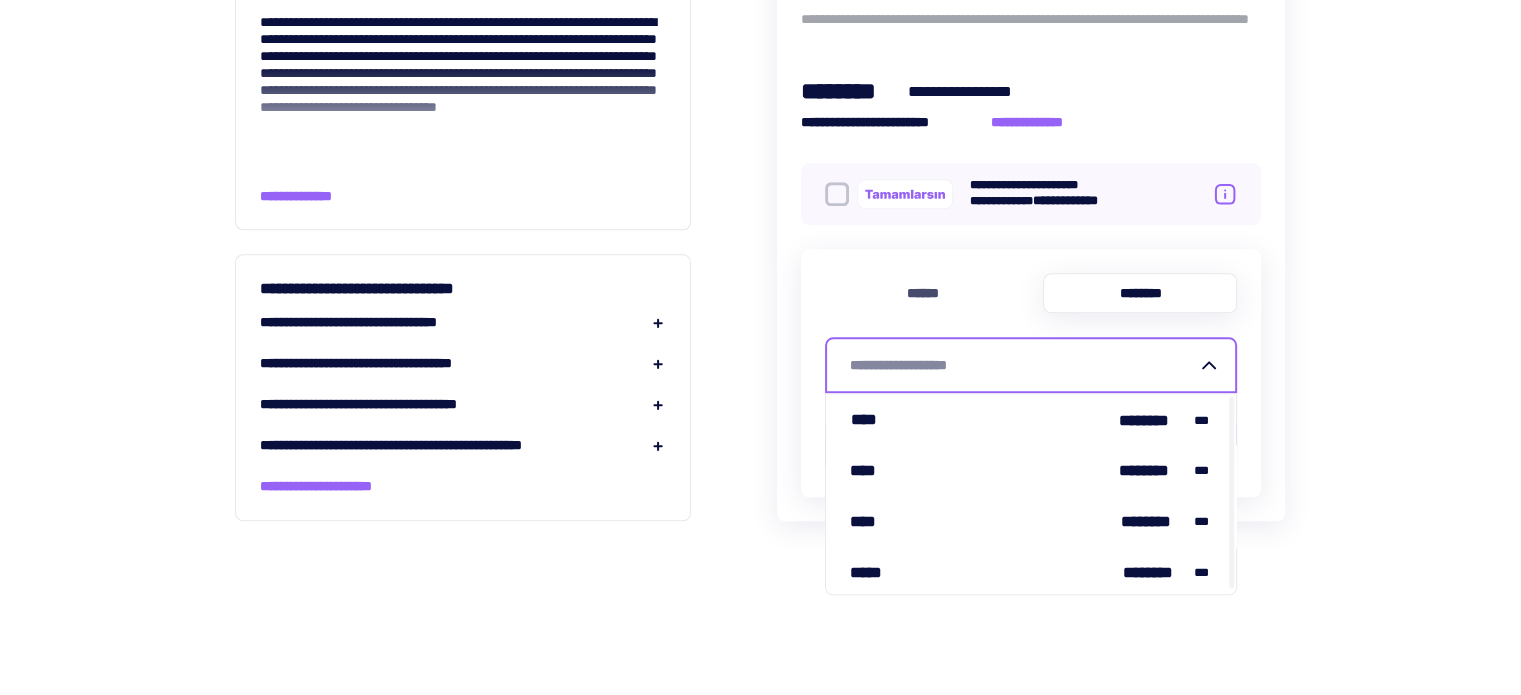 click on "**********" at bounding box center [1023, 365] 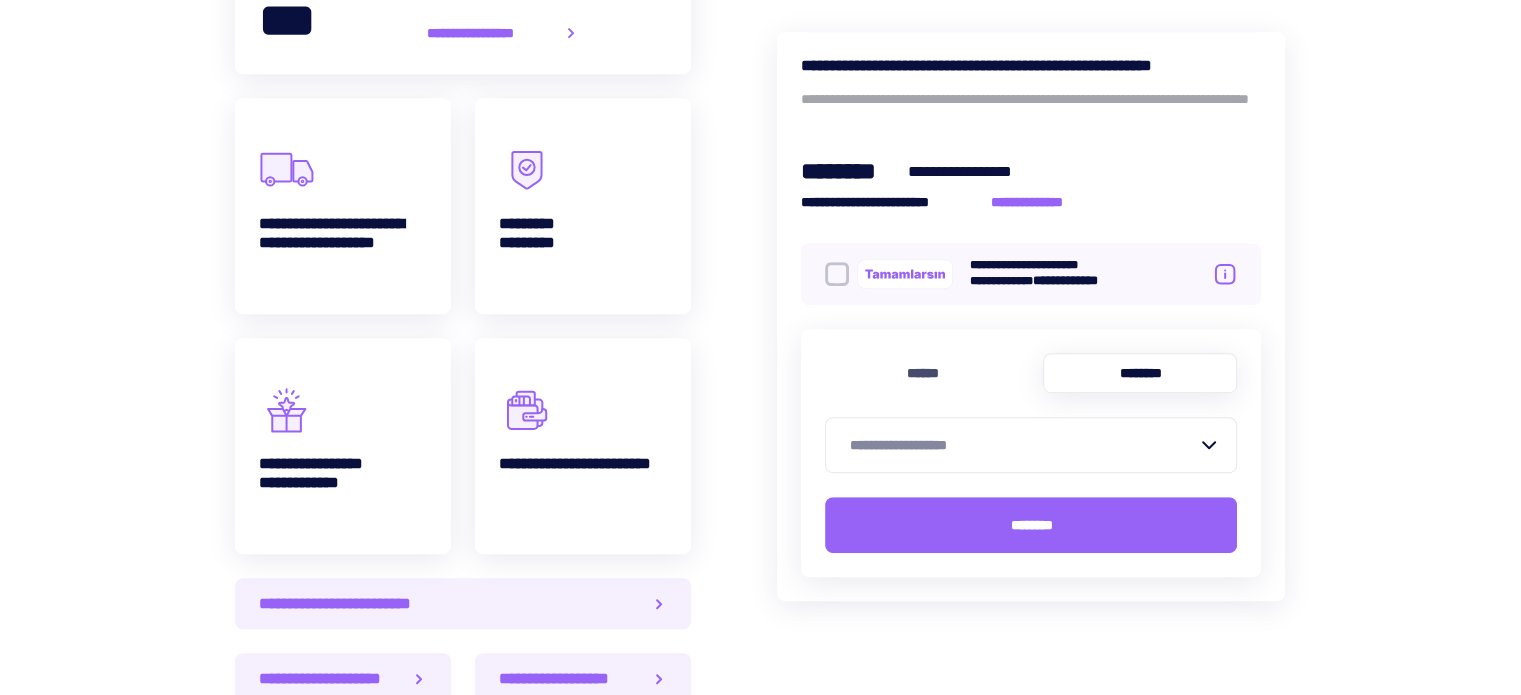 scroll, scrollTop: 231, scrollLeft: 0, axis: vertical 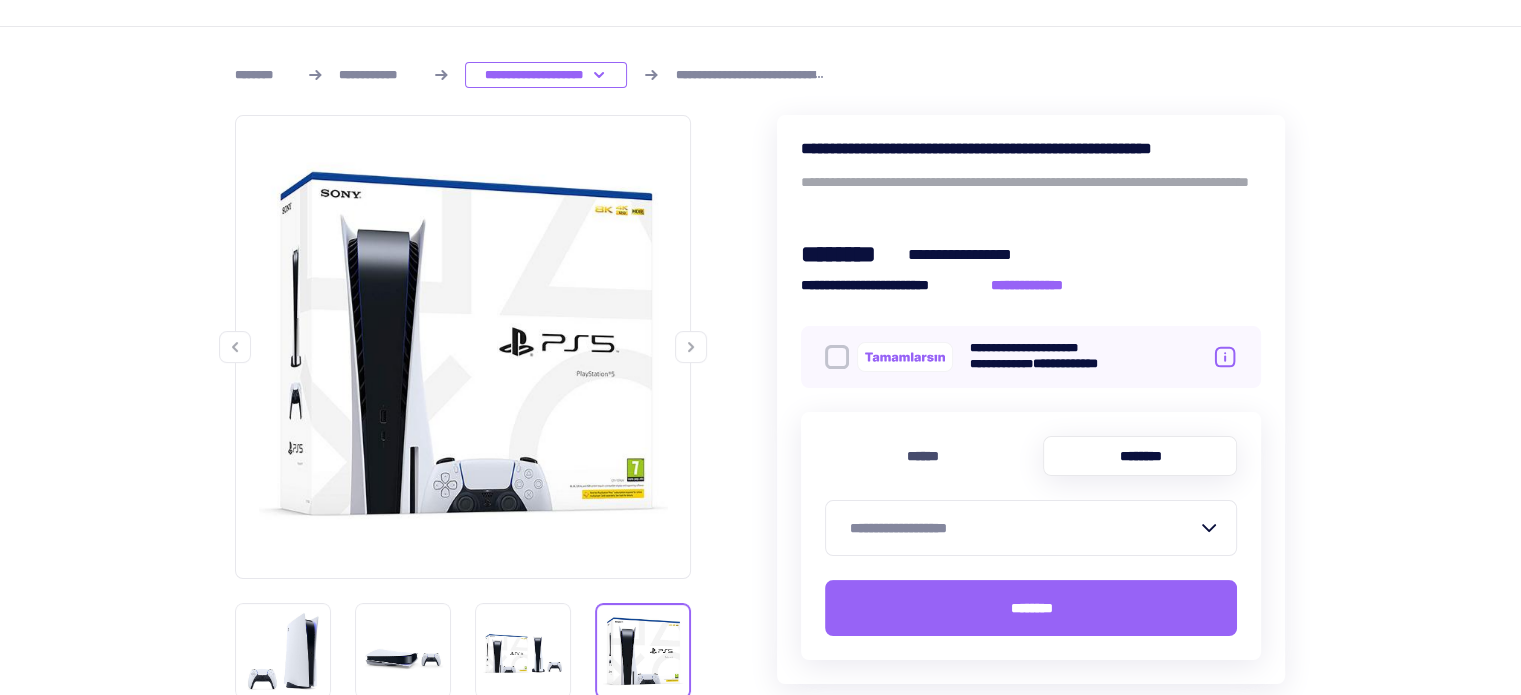 click on "**********" at bounding box center [1023, 528] 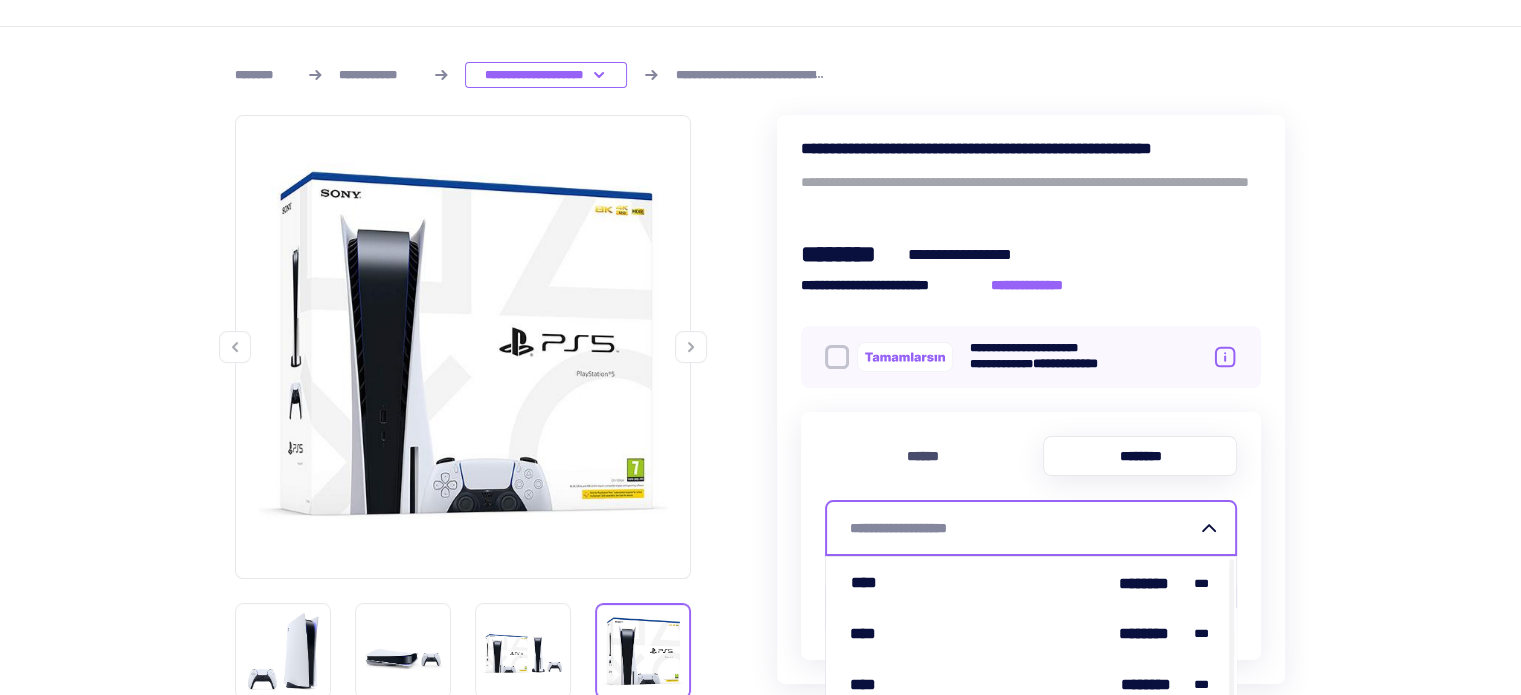 click on "**********" at bounding box center [1023, 528] 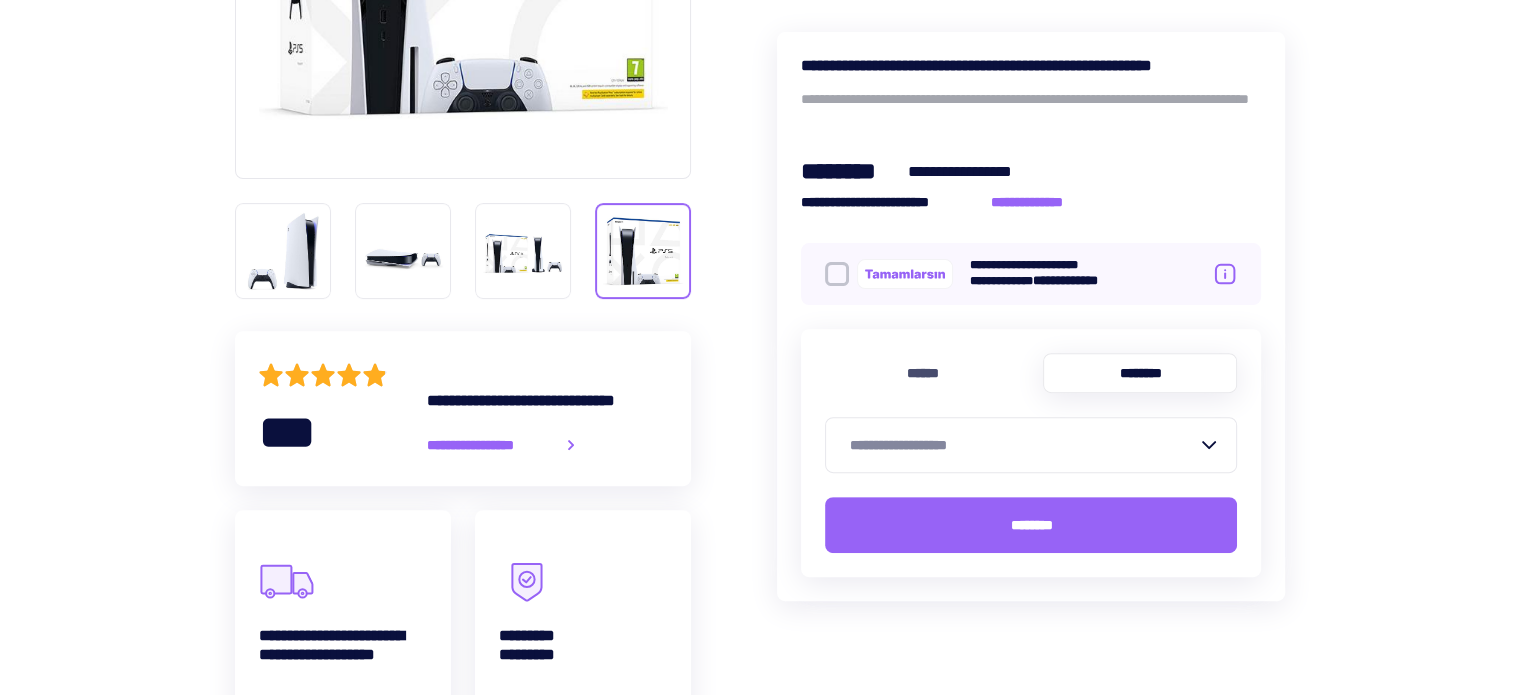 scroll, scrollTop: 0, scrollLeft: 0, axis: both 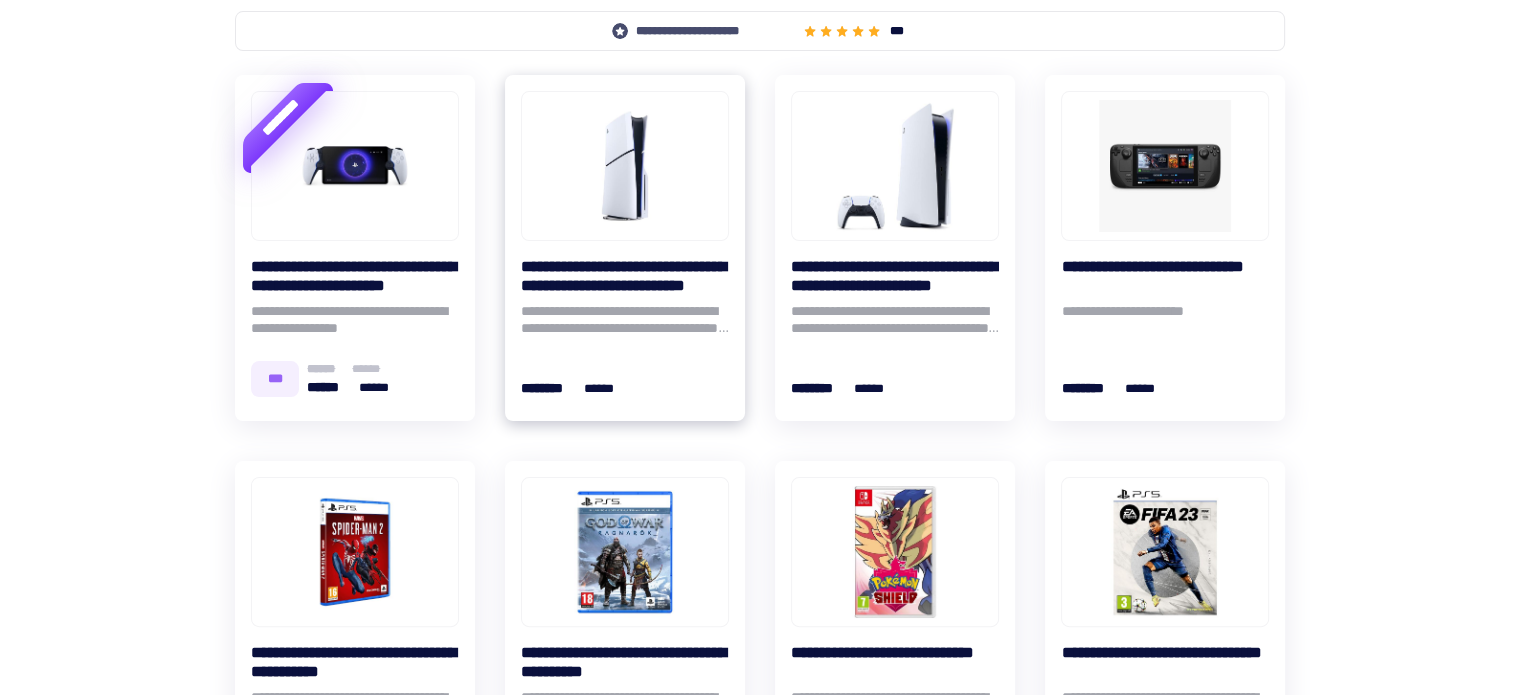 click on "**********" at bounding box center (625, 323) 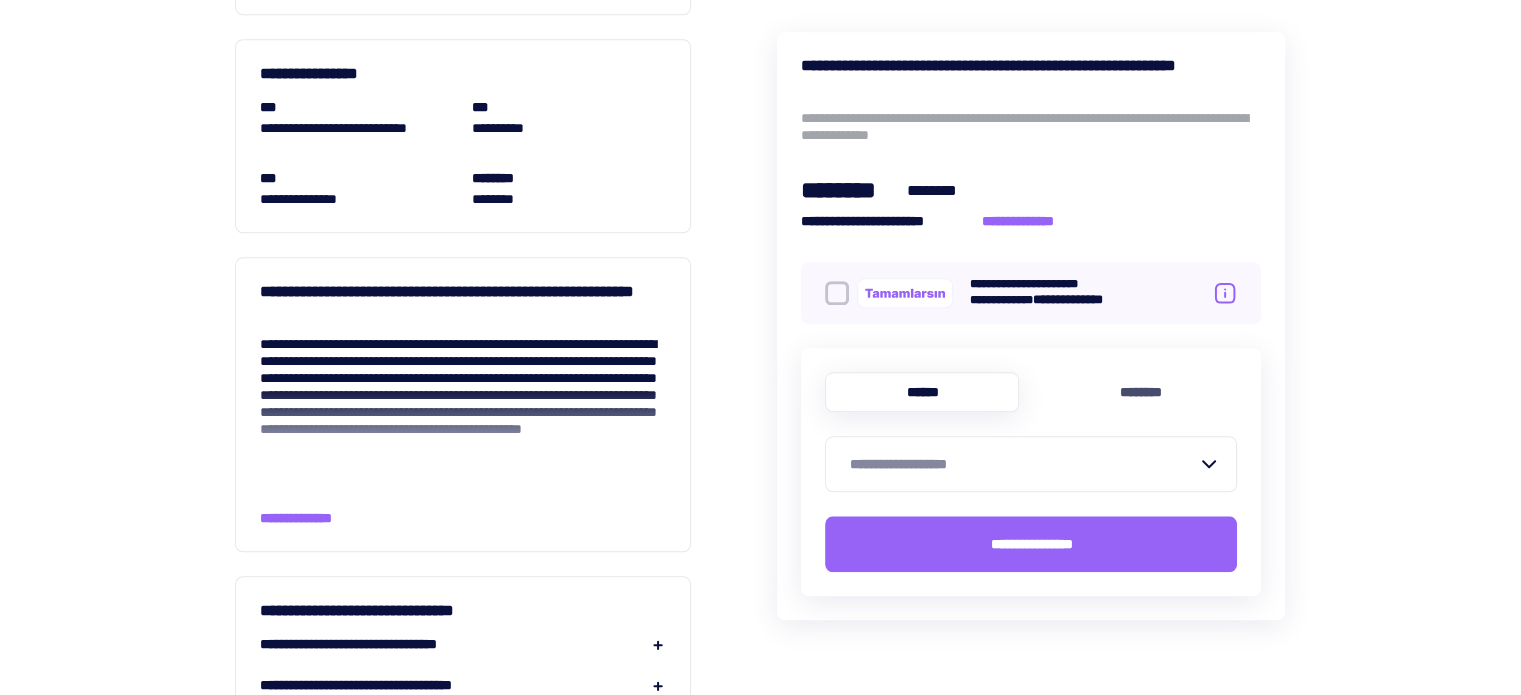 scroll, scrollTop: 2000, scrollLeft: 0, axis: vertical 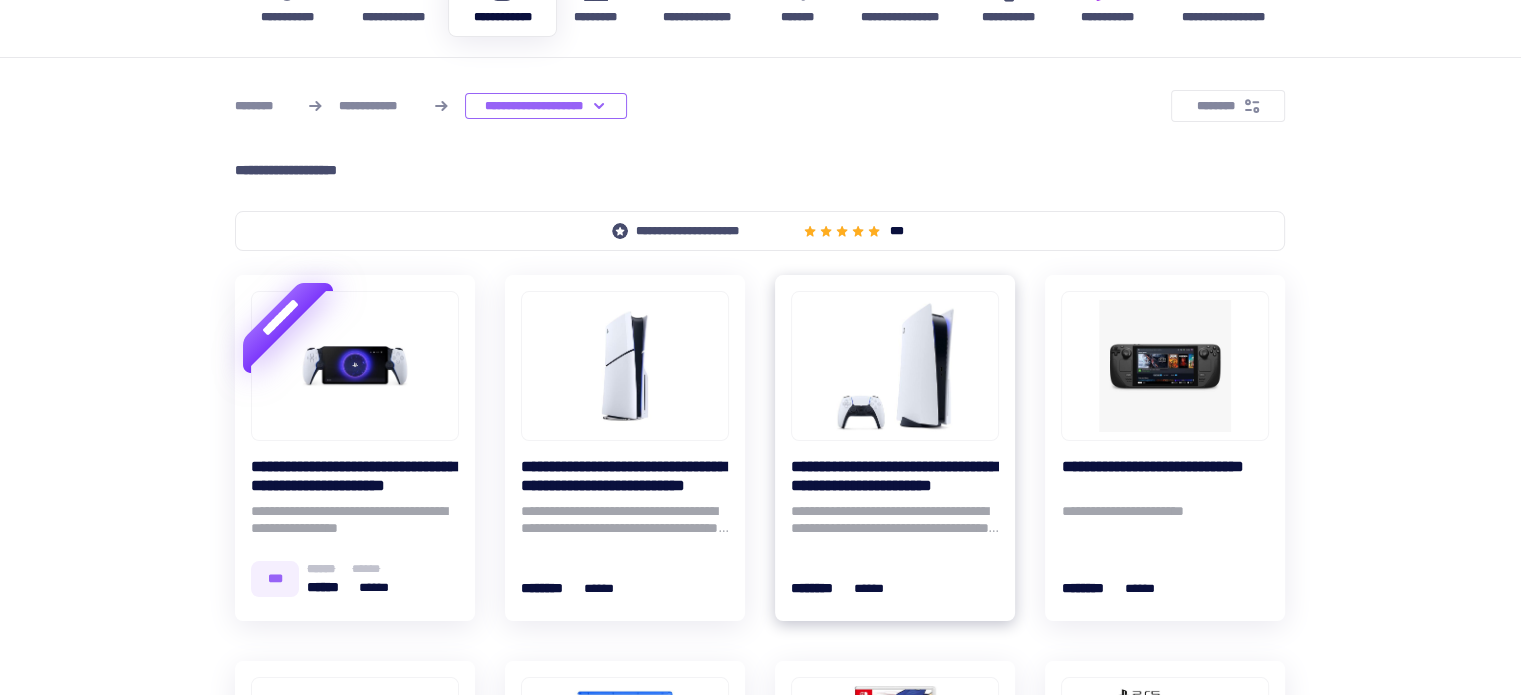 click at bounding box center (895, 366) 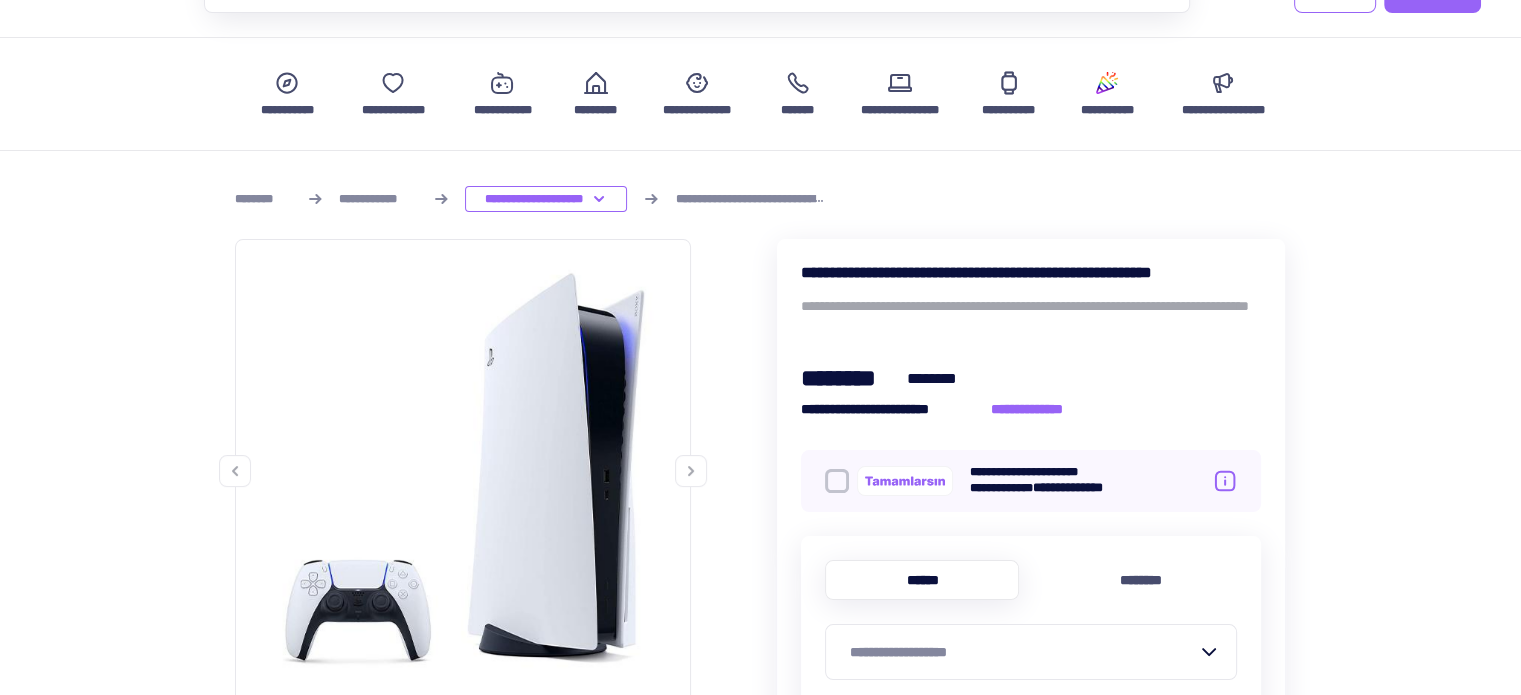 scroll, scrollTop: 200, scrollLeft: 0, axis: vertical 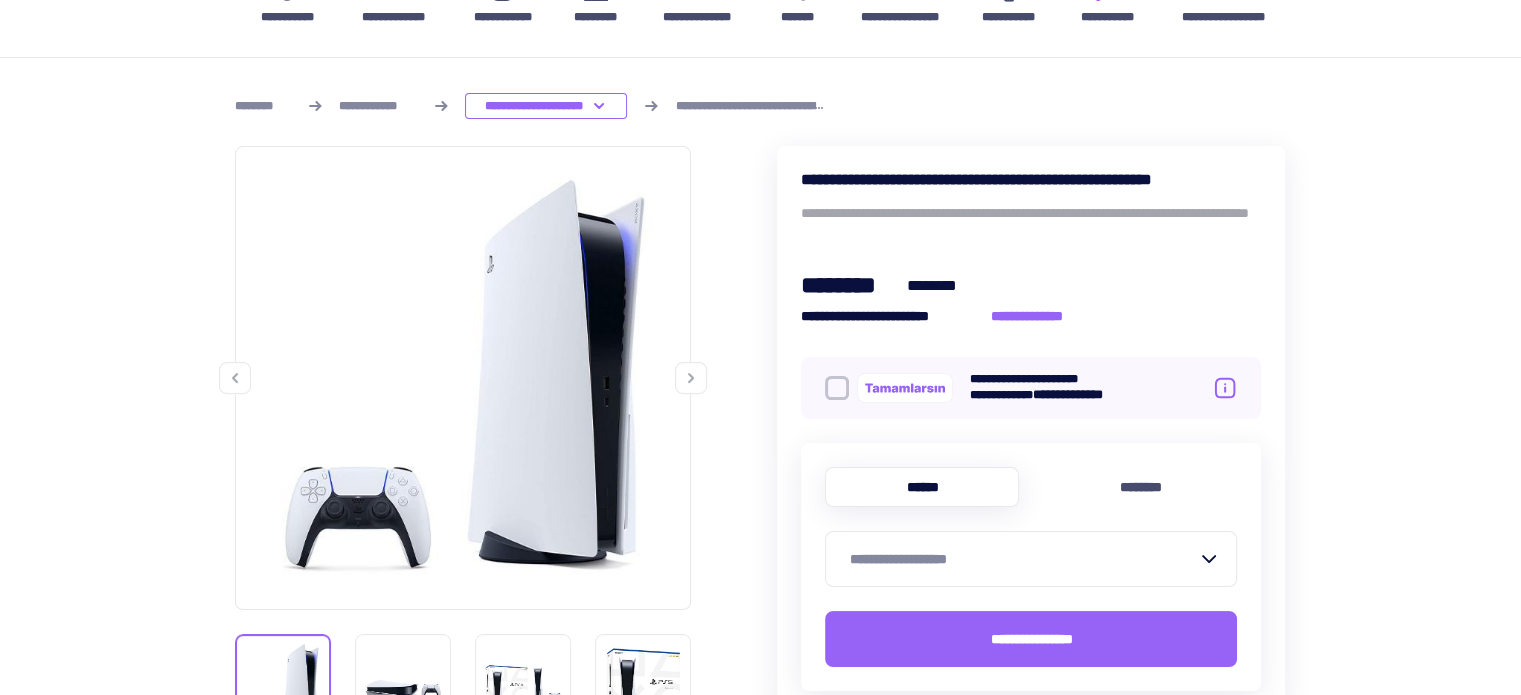 click on "**********" at bounding box center [1023, 559] 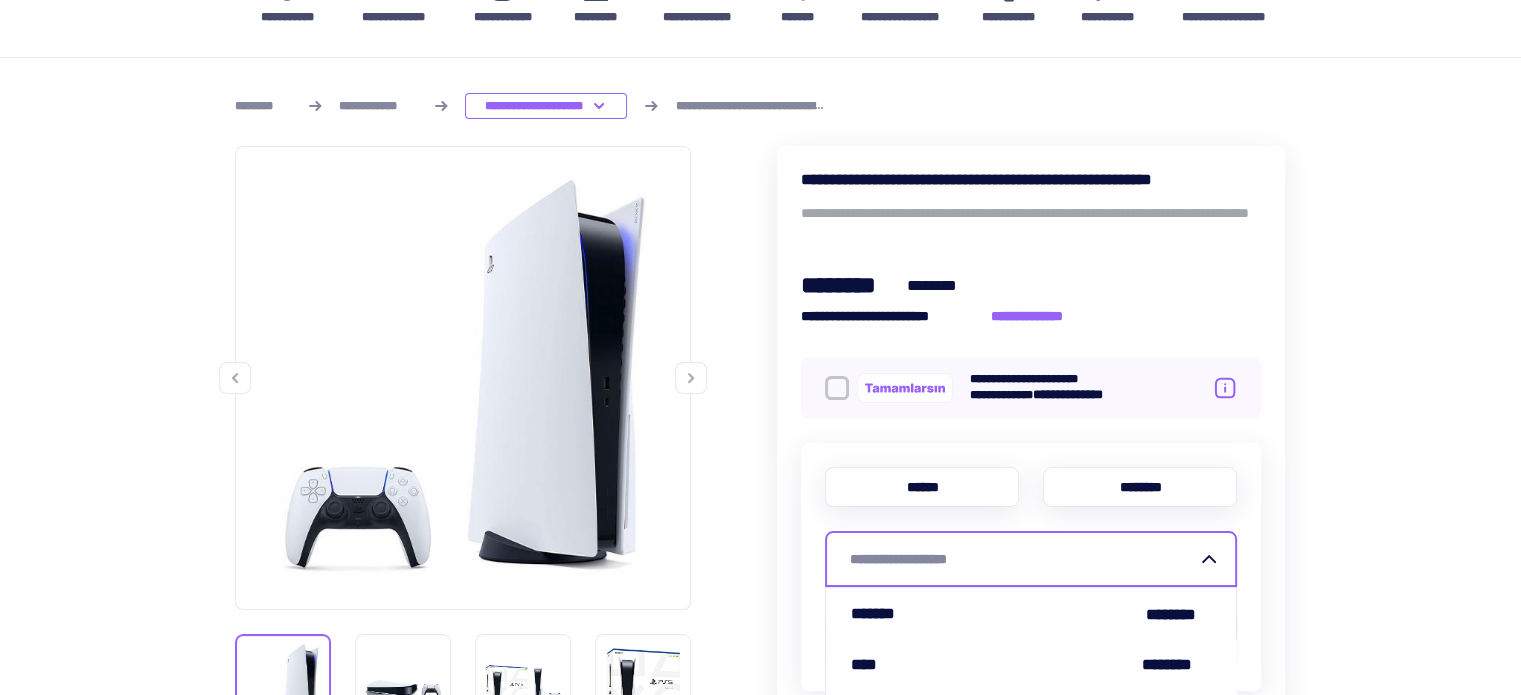 click on "********" at bounding box center (1140, 487) 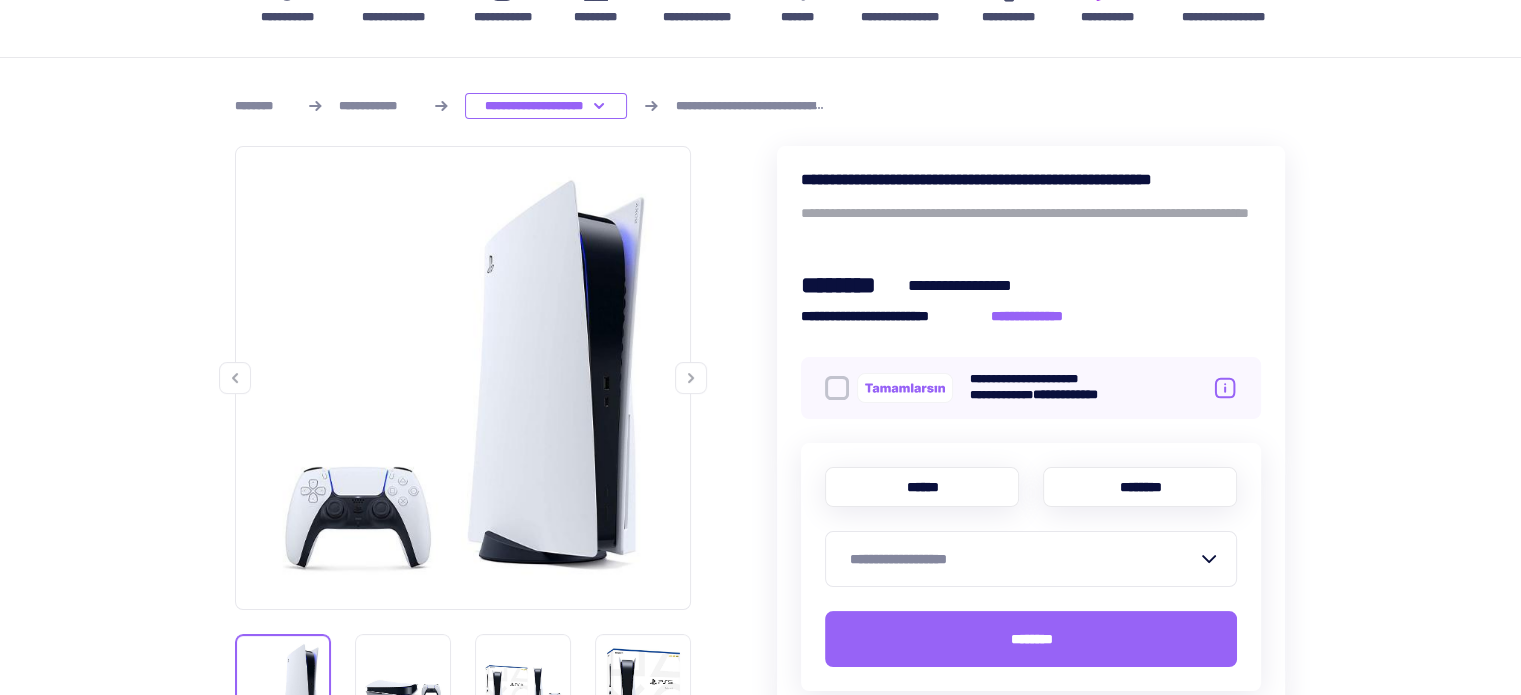 click on "******" at bounding box center (922, 487) 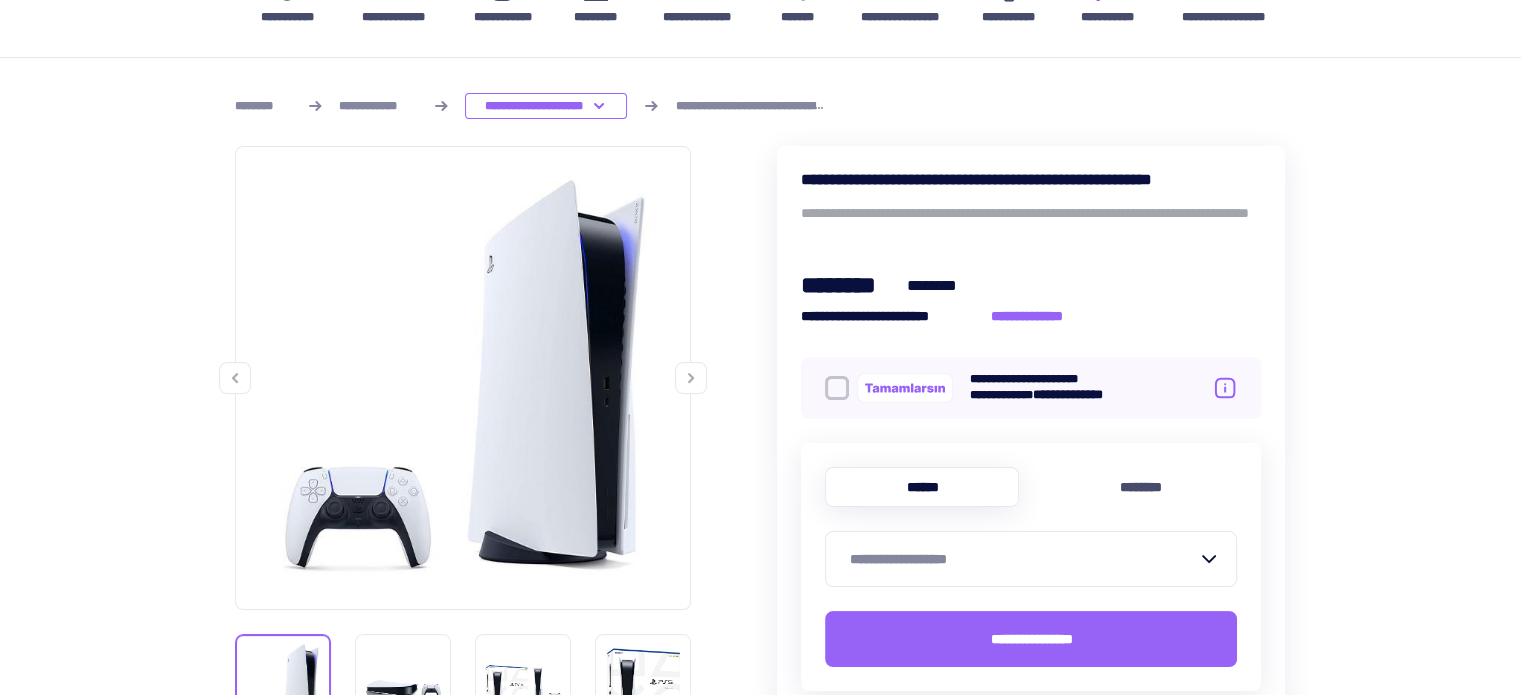 click on "**********" at bounding box center [760, 1321] 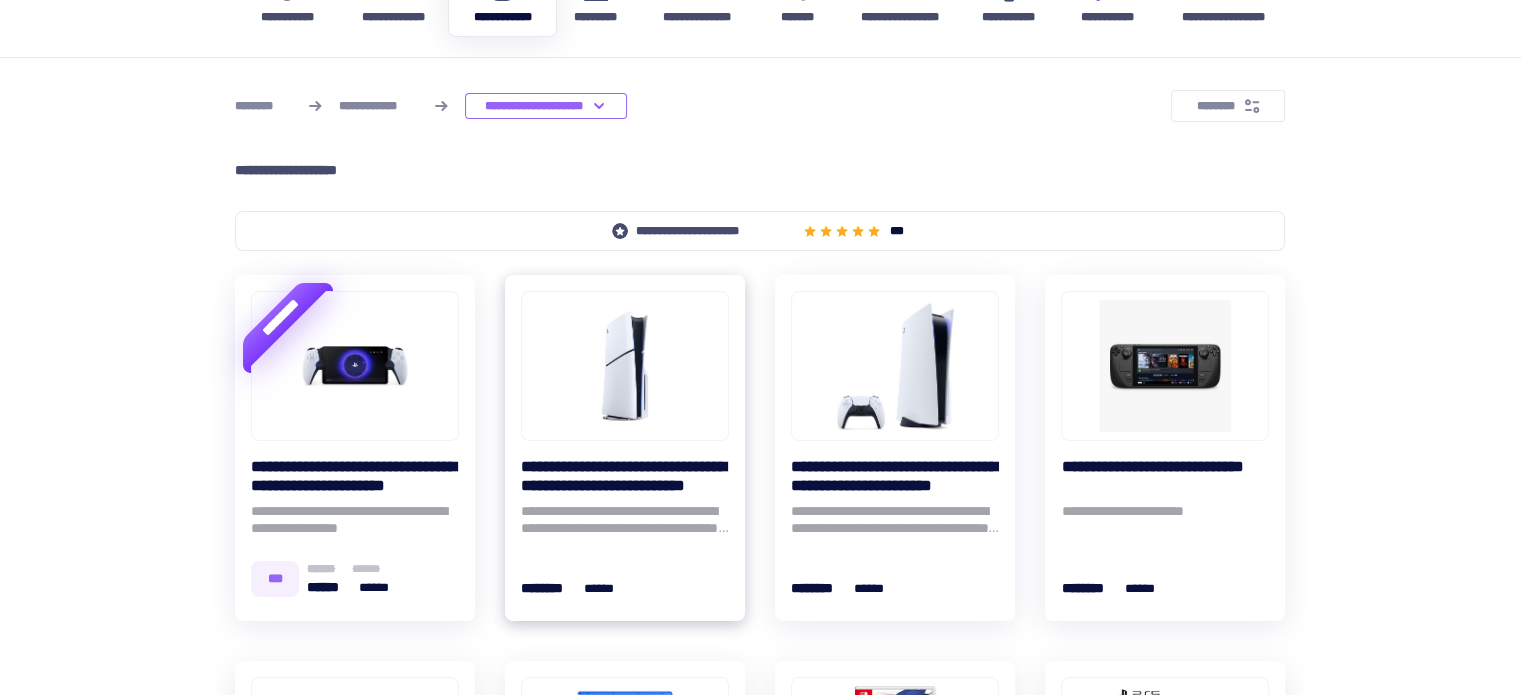click at bounding box center [625, 366] 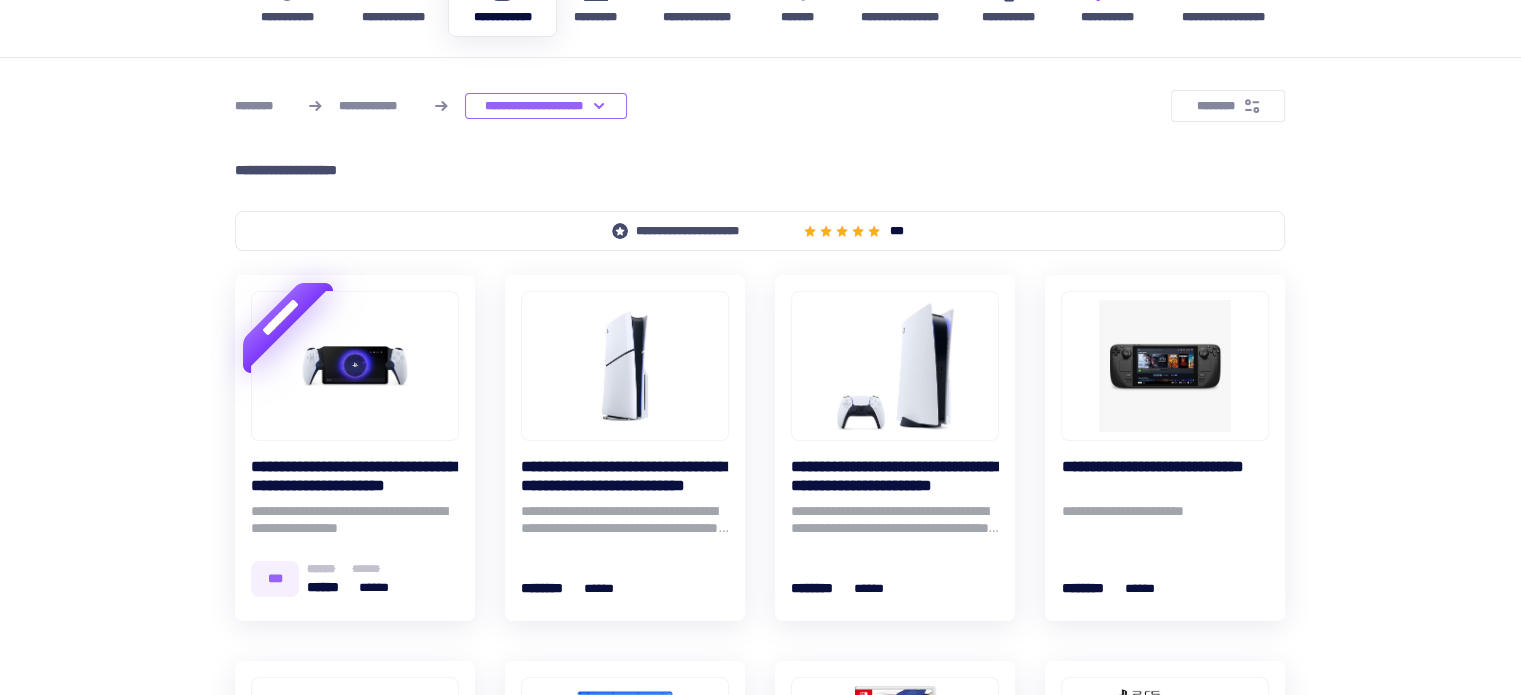 scroll, scrollTop: 0, scrollLeft: 0, axis: both 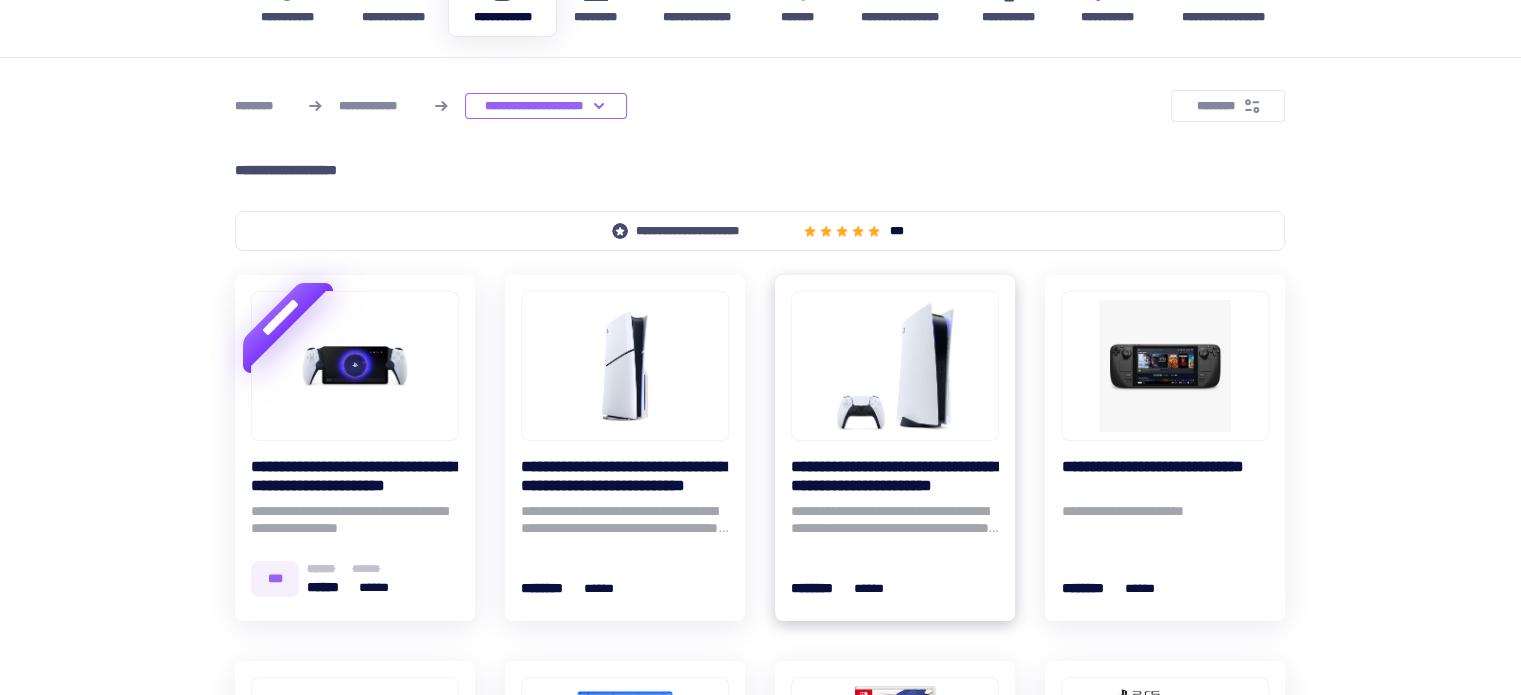 click at bounding box center (895, 366) 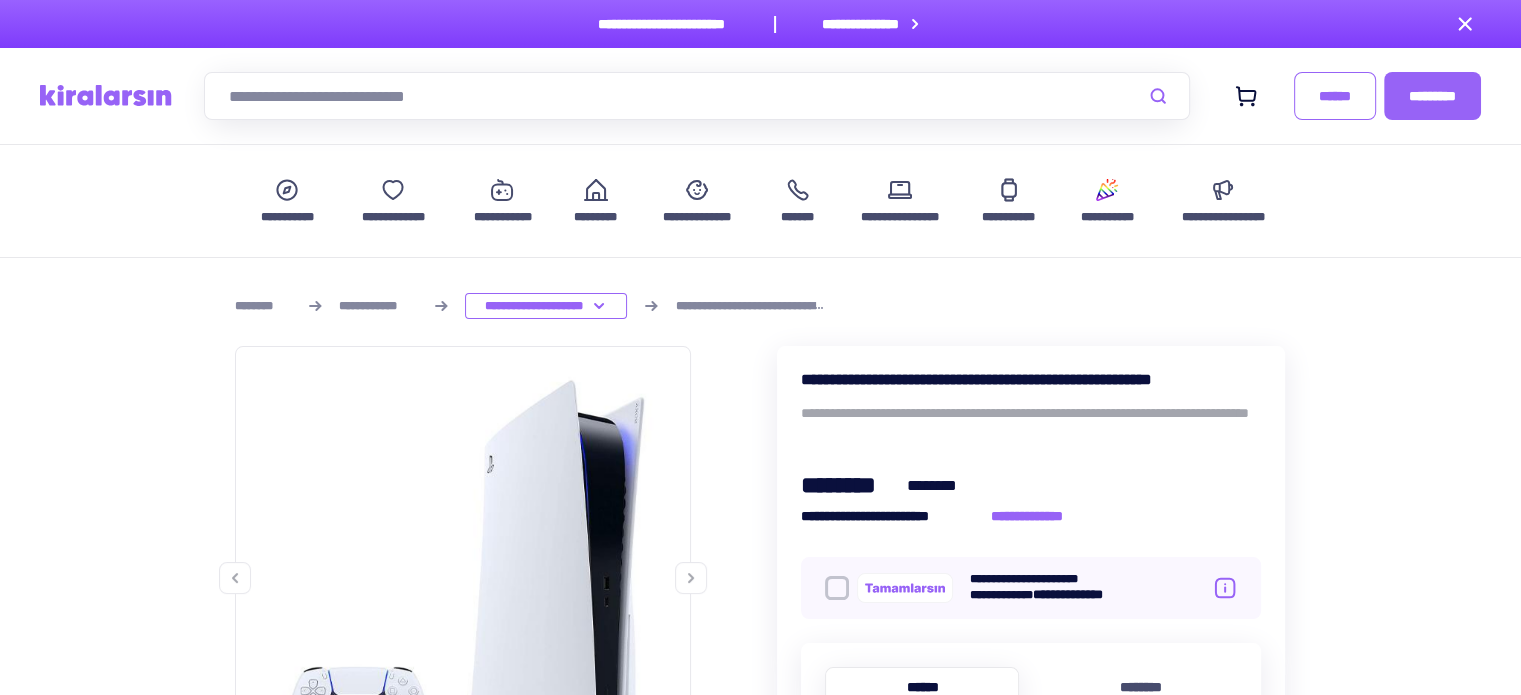 scroll, scrollTop: 600, scrollLeft: 0, axis: vertical 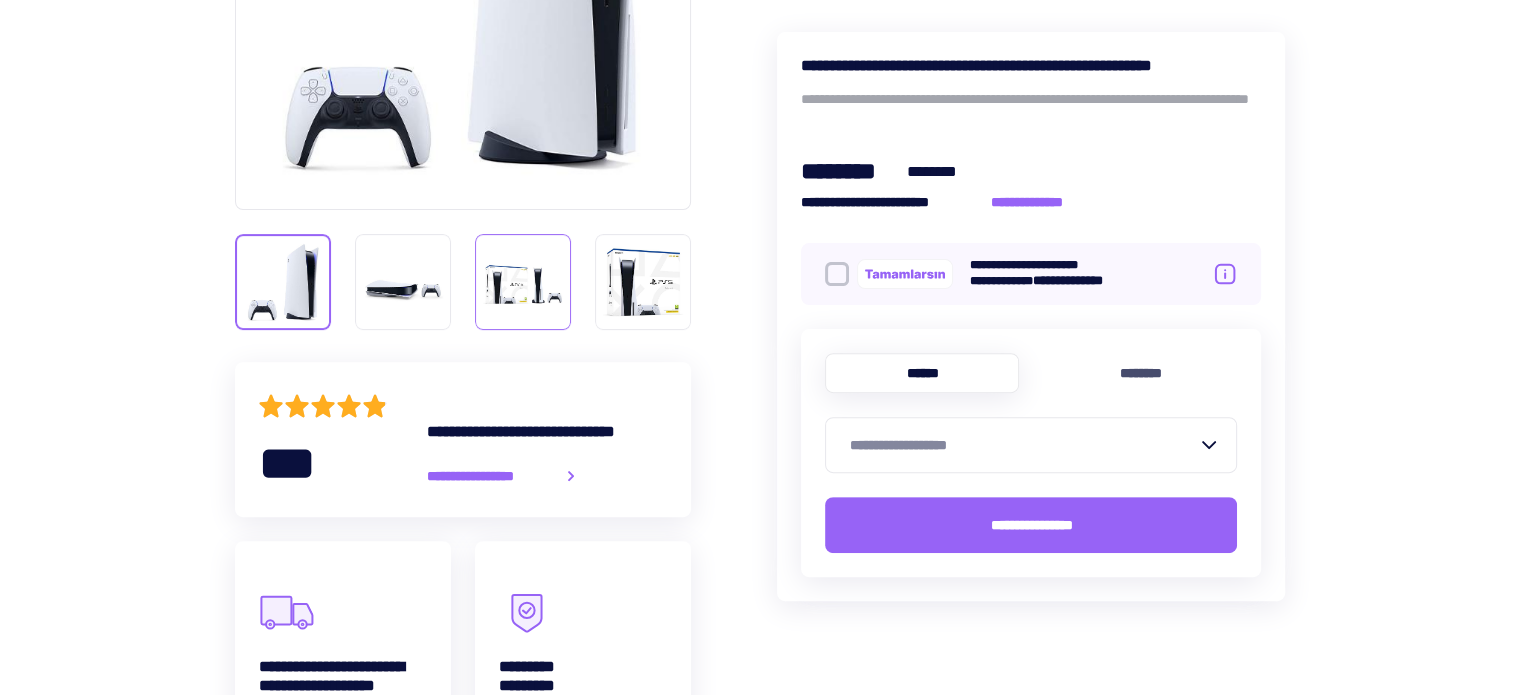 click at bounding box center [523, 282] 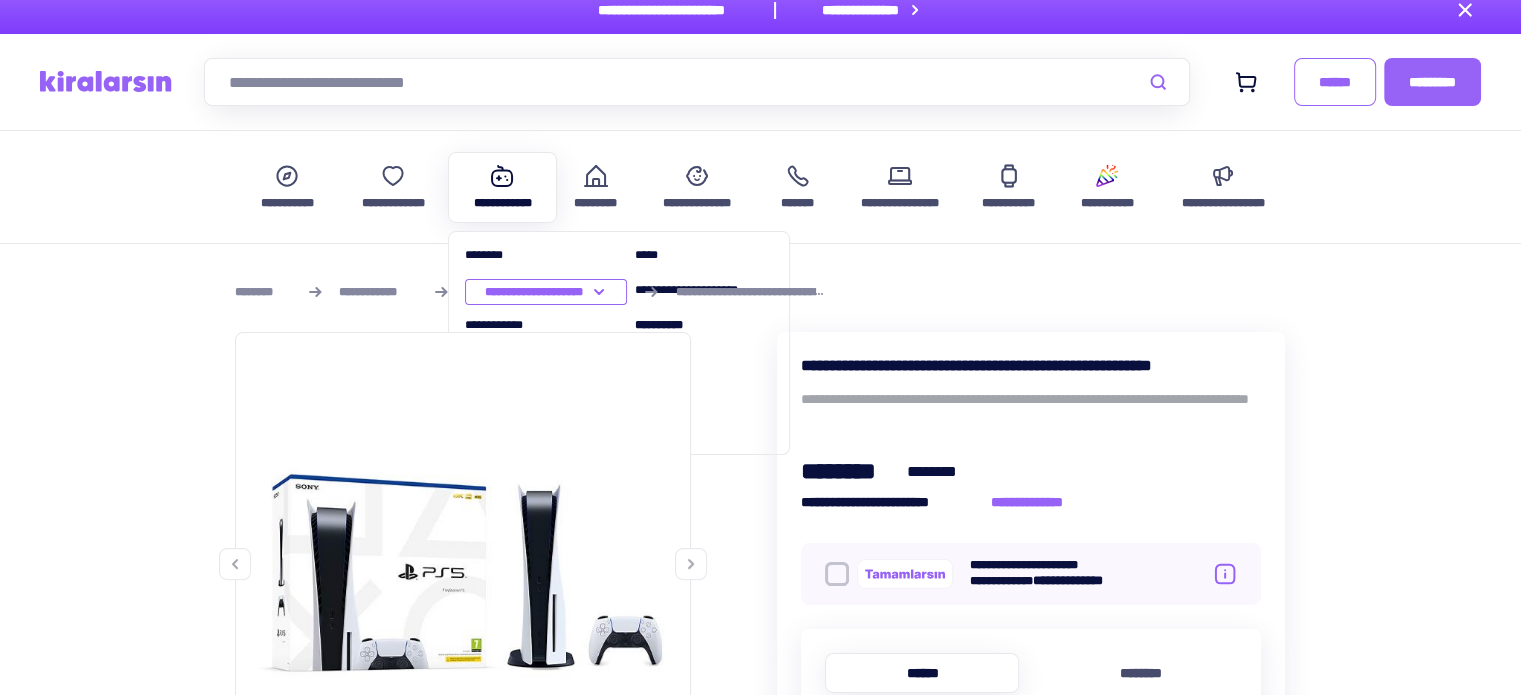 scroll, scrollTop: 0, scrollLeft: 0, axis: both 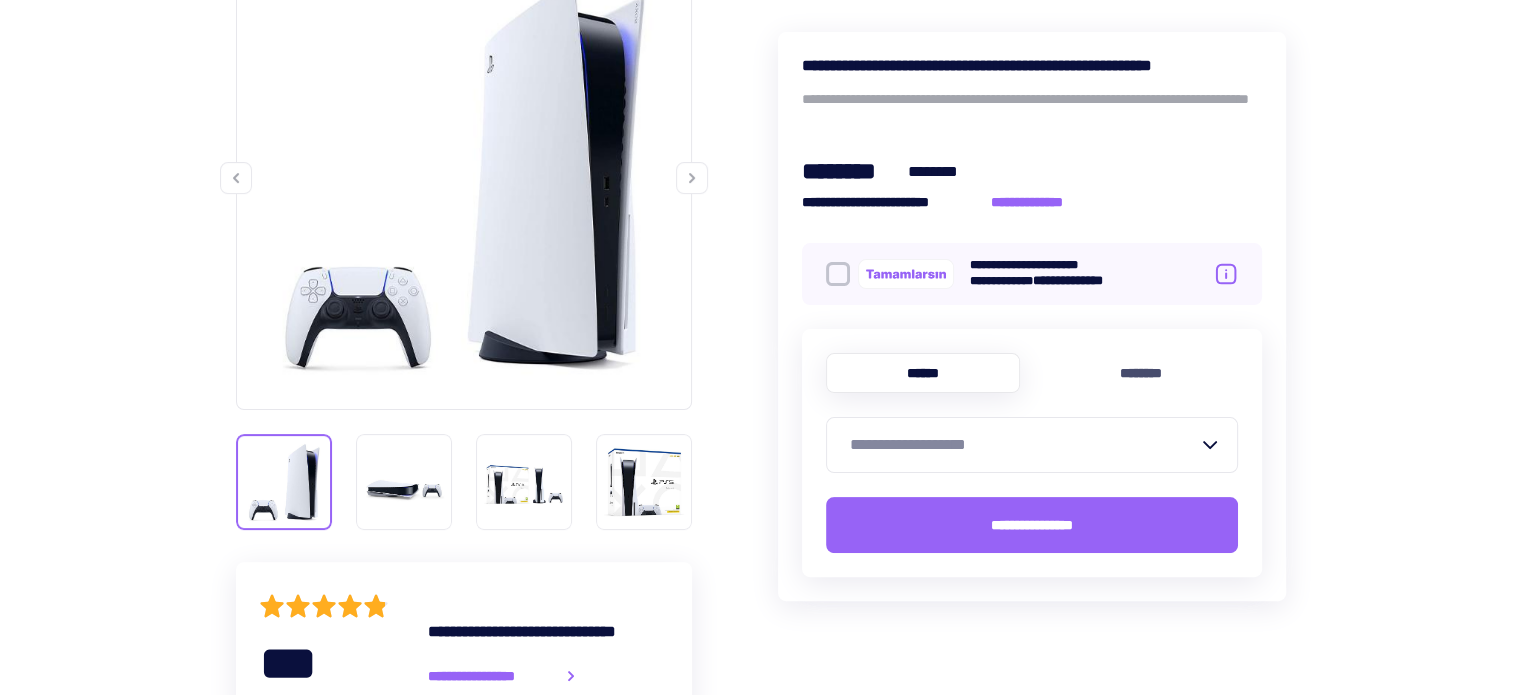 click on "**********" at bounding box center [1024, 445] 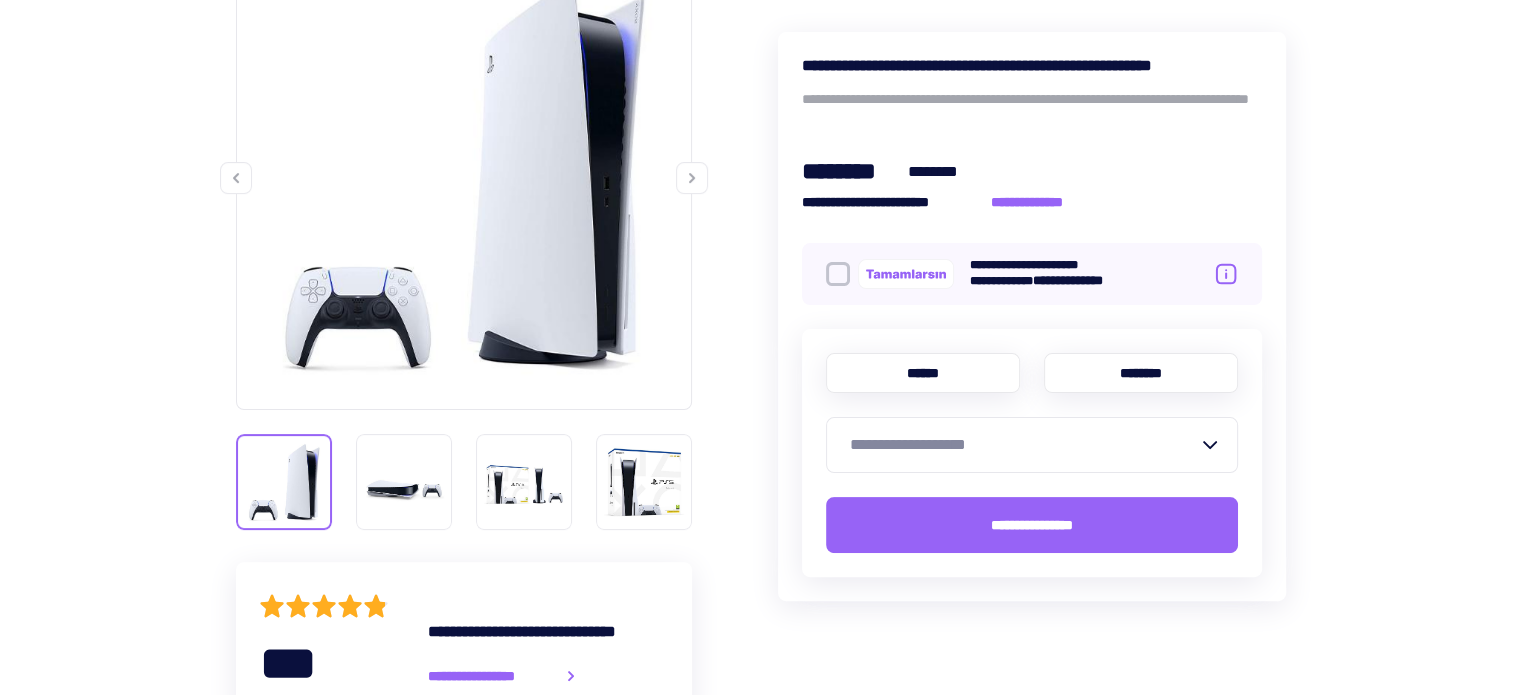 click on "********" at bounding box center (1141, 373) 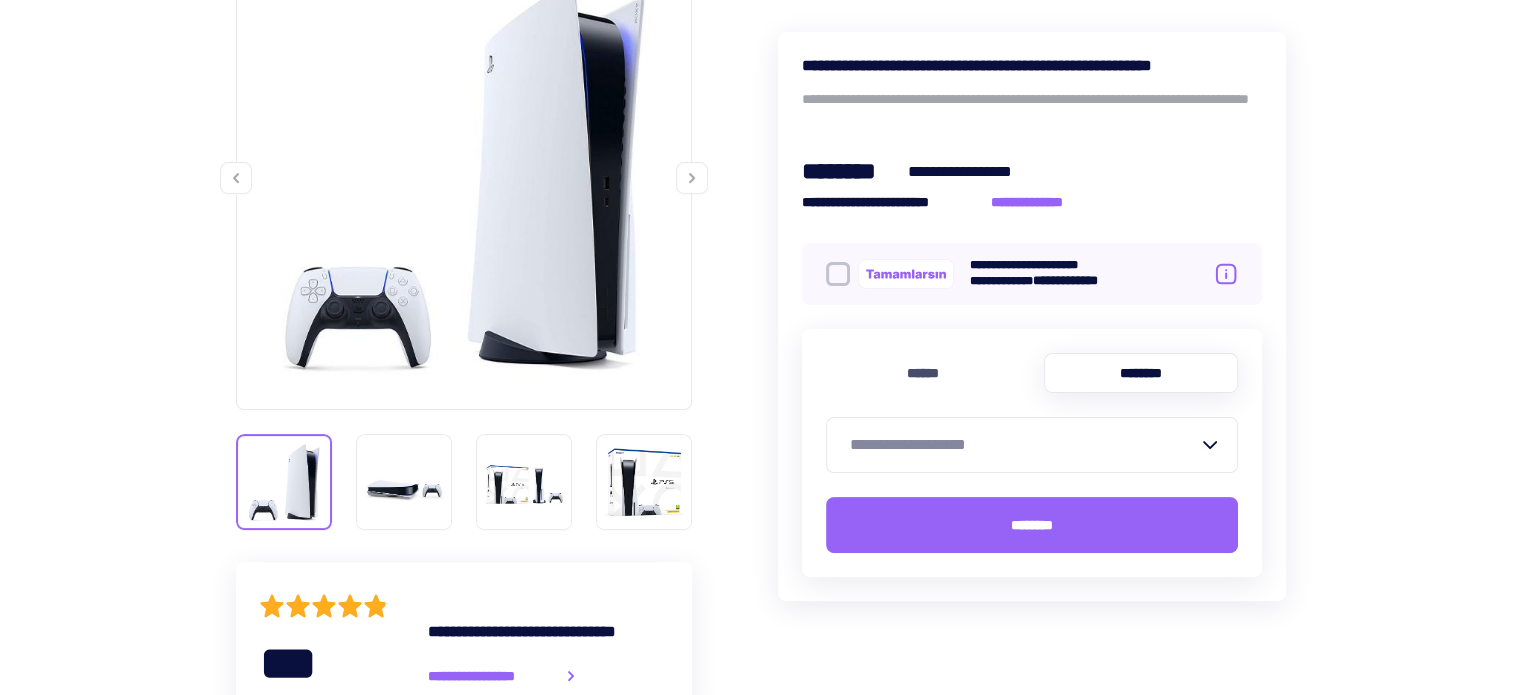 click on "**********" at bounding box center [1024, 445] 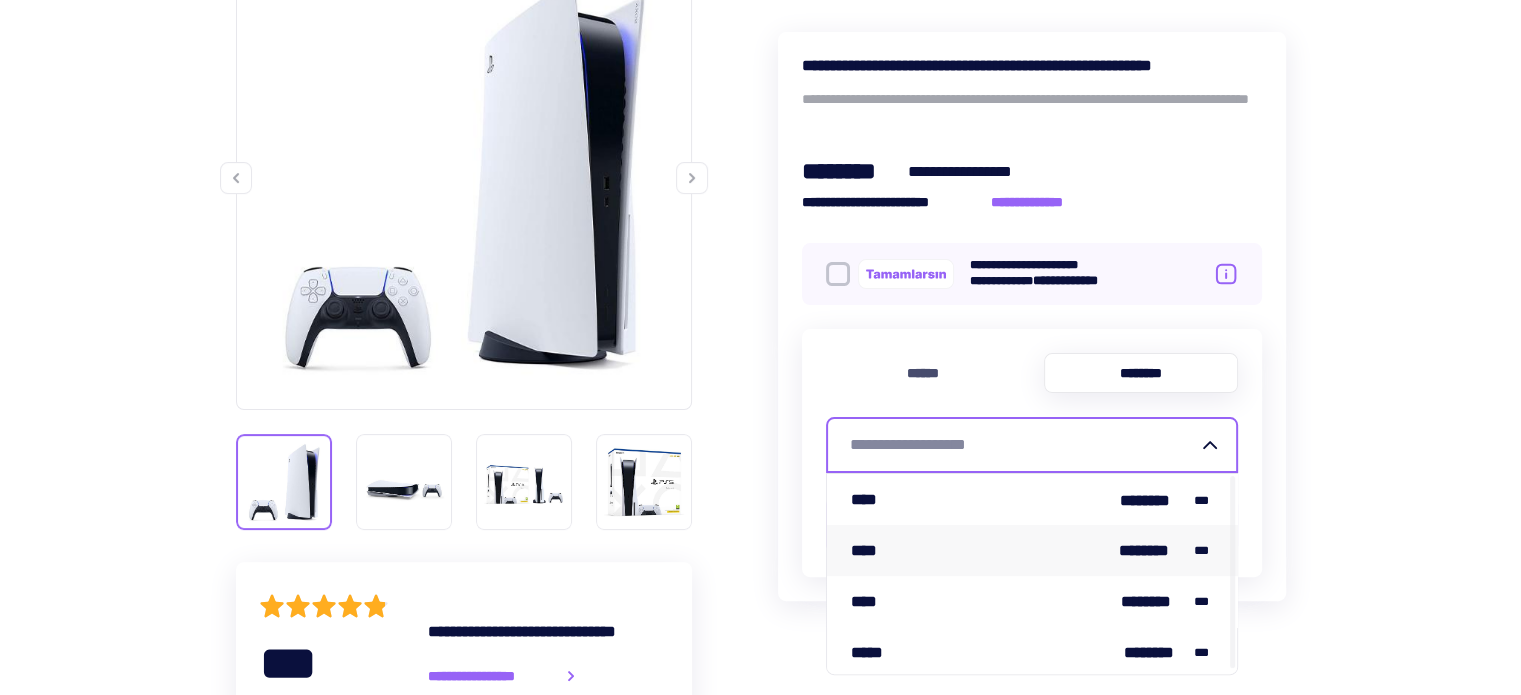 click on "**** ******** ***" at bounding box center (1032, 550) 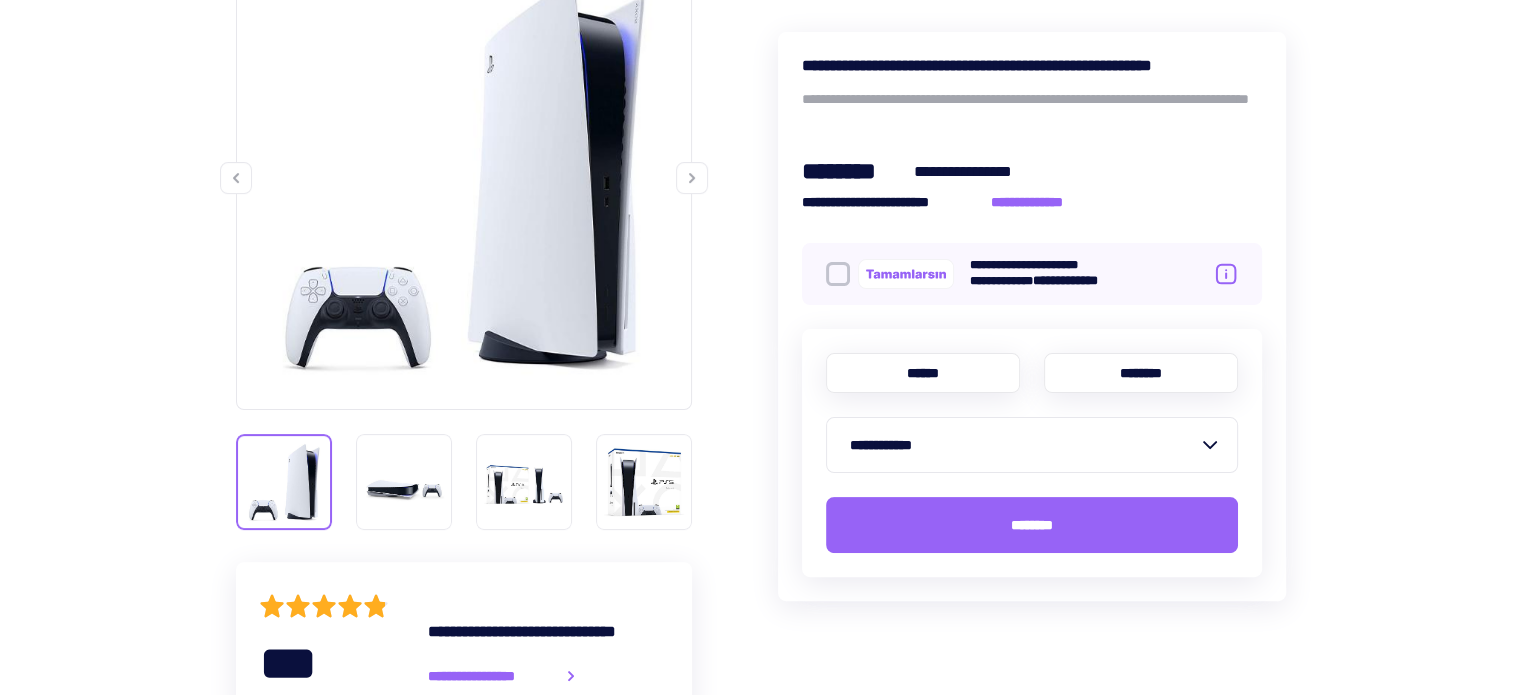 click on "******" at bounding box center [923, 373] 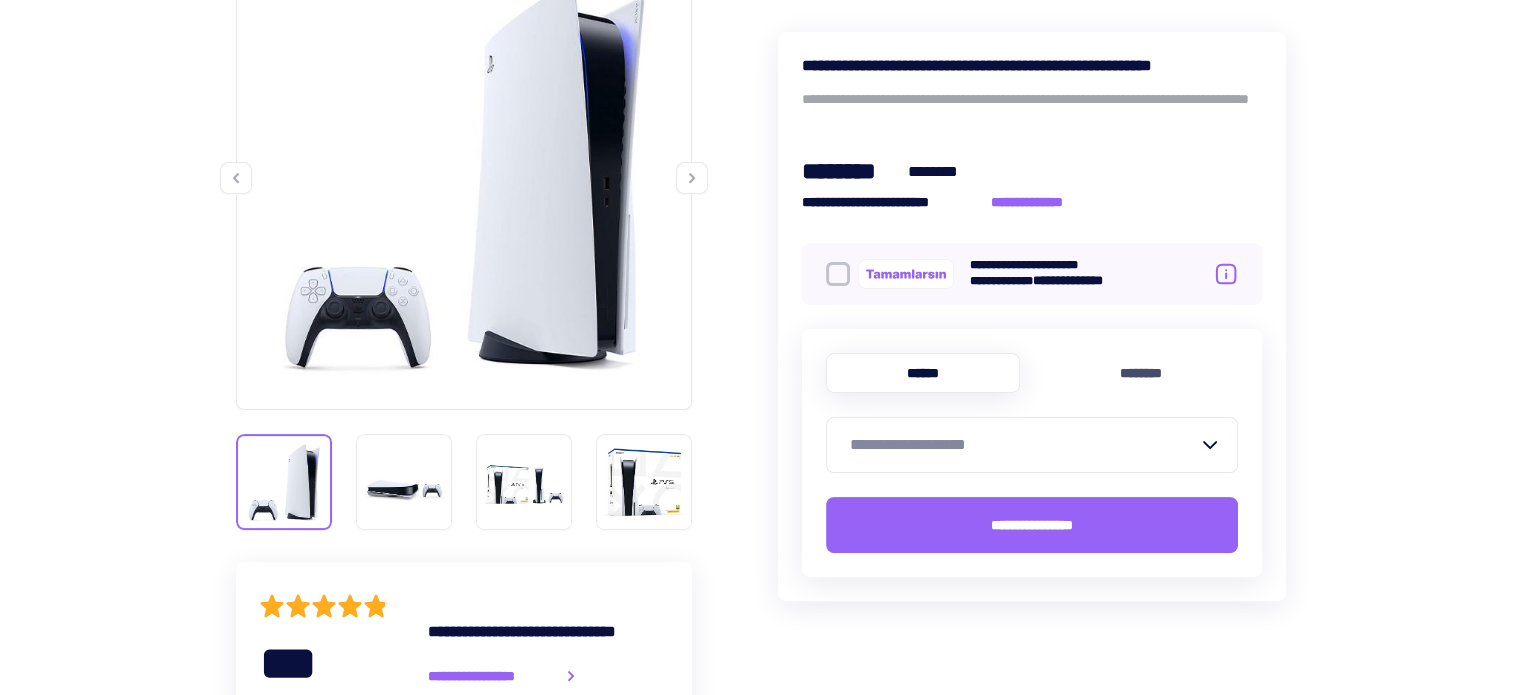 click on "**********" at bounding box center [1024, 445] 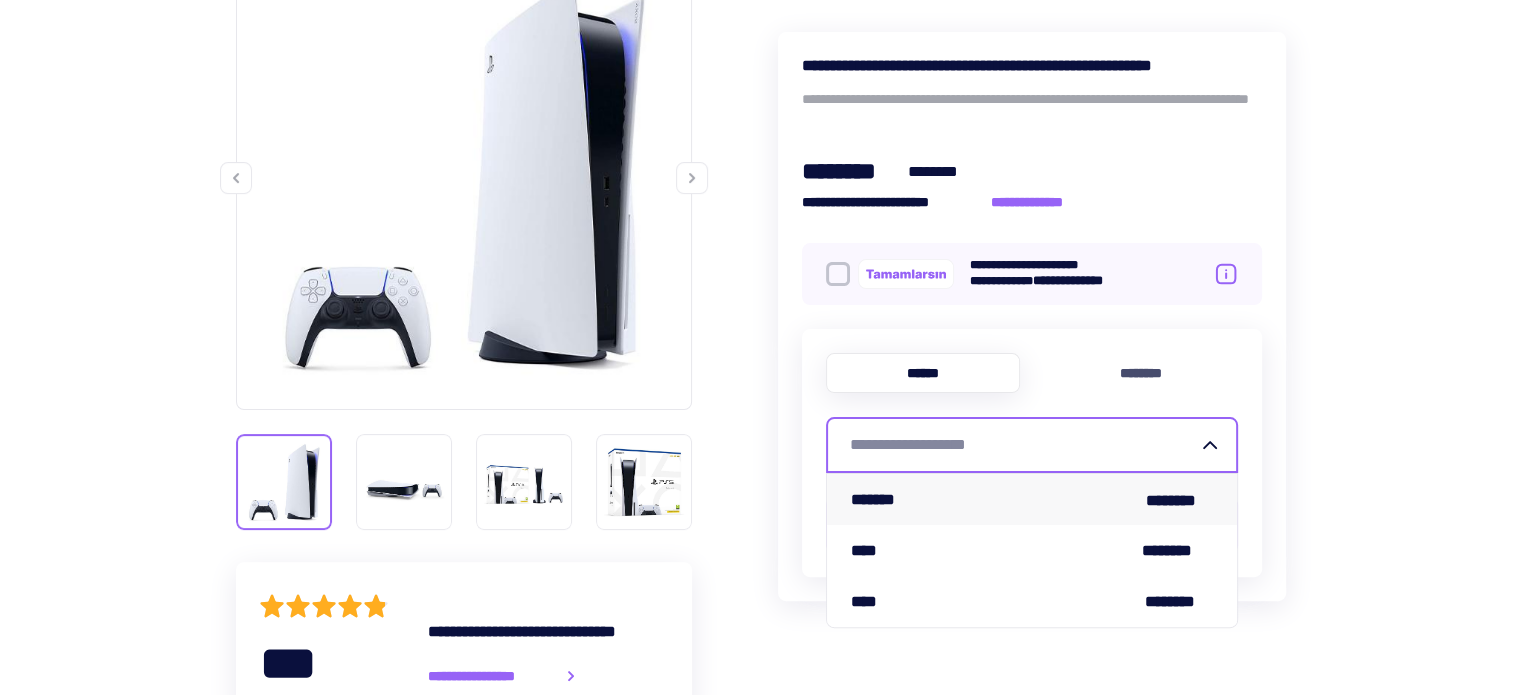 click on "******* ********" at bounding box center (1032, 499) 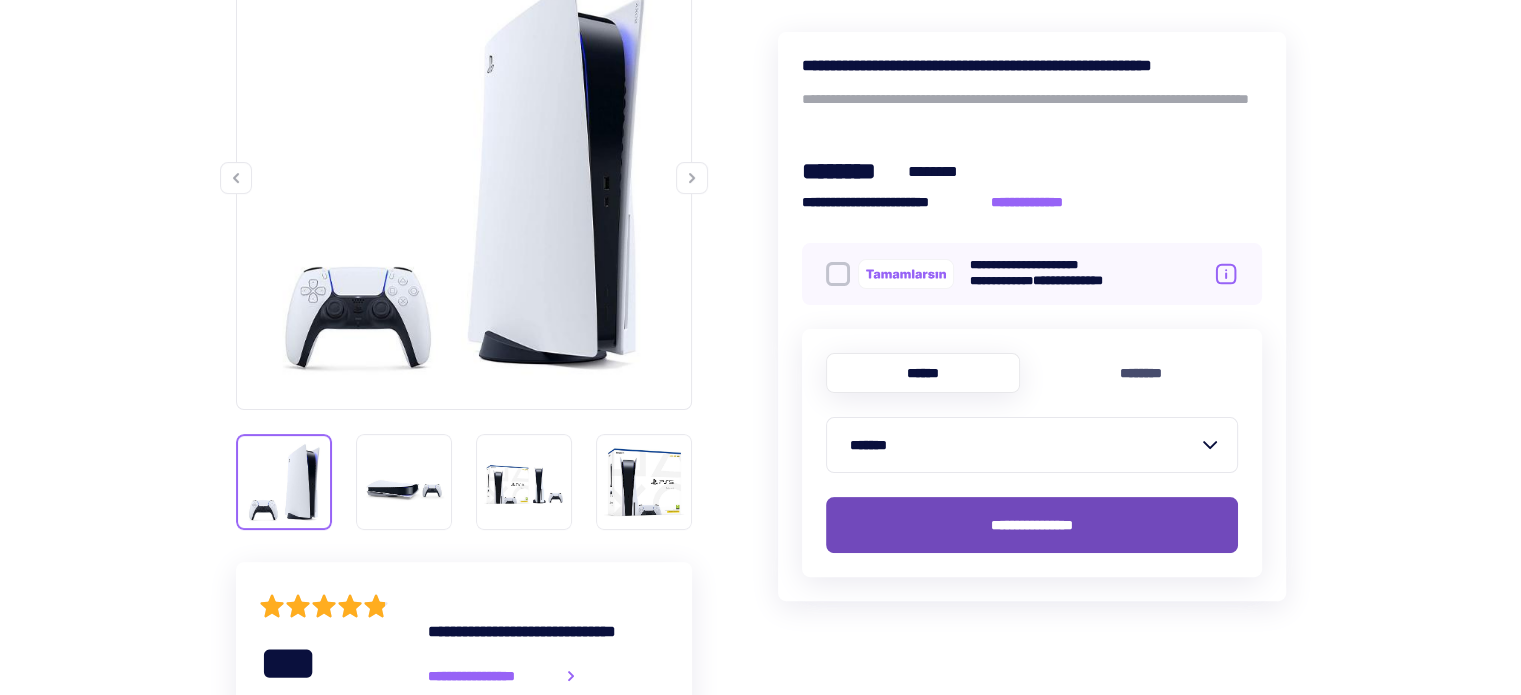 click on "**********" at bounding box center (1032, 525) 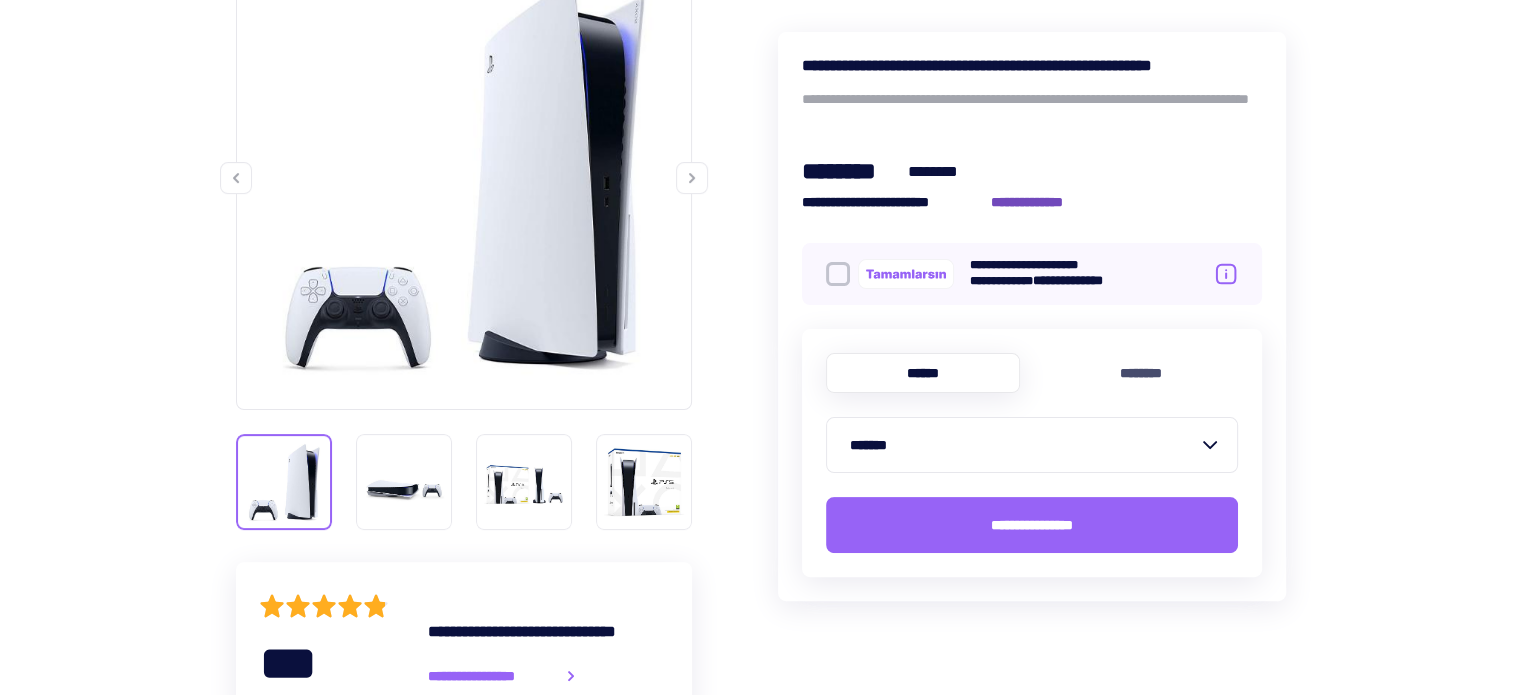 click on "**********" at bounding box center (1038, 202) 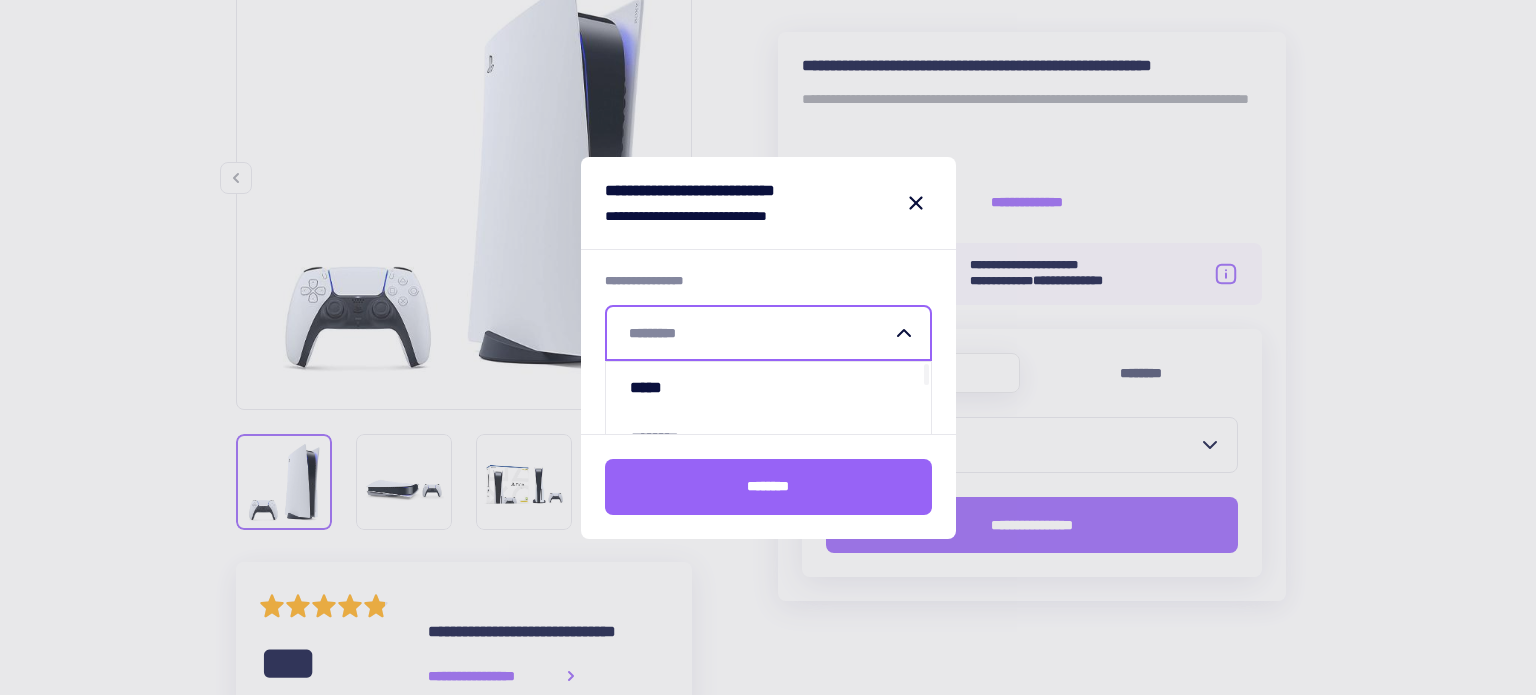 click at bounding box center [760, 333] 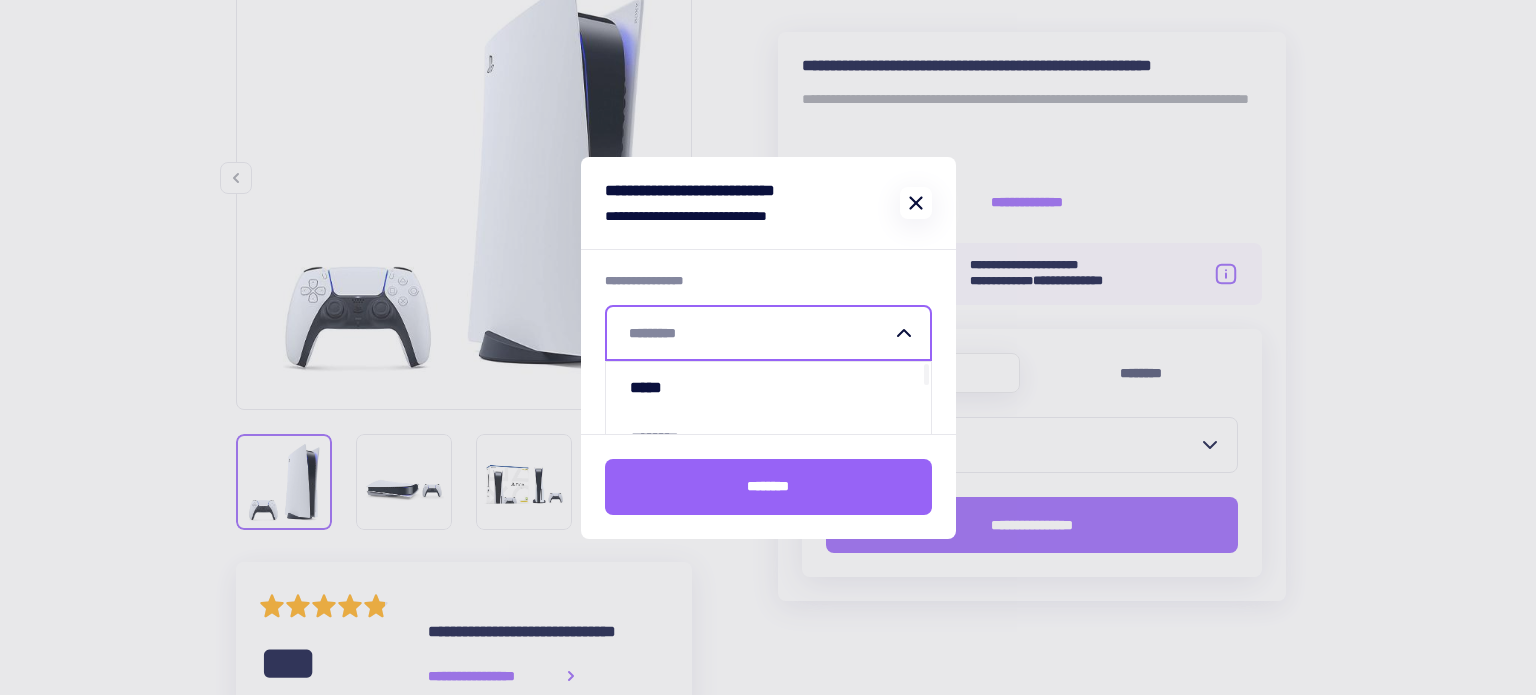 click 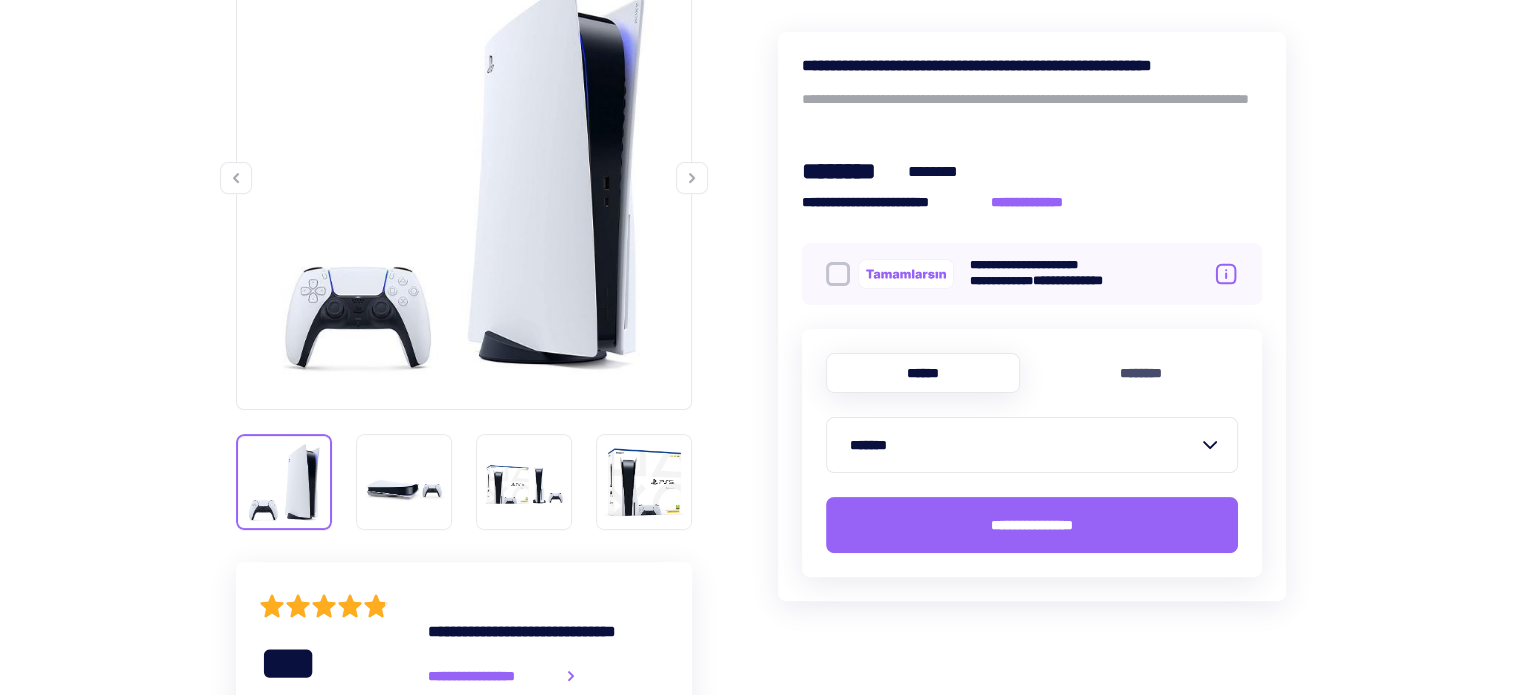 click on "**********" at bounding box center [1032, 316] 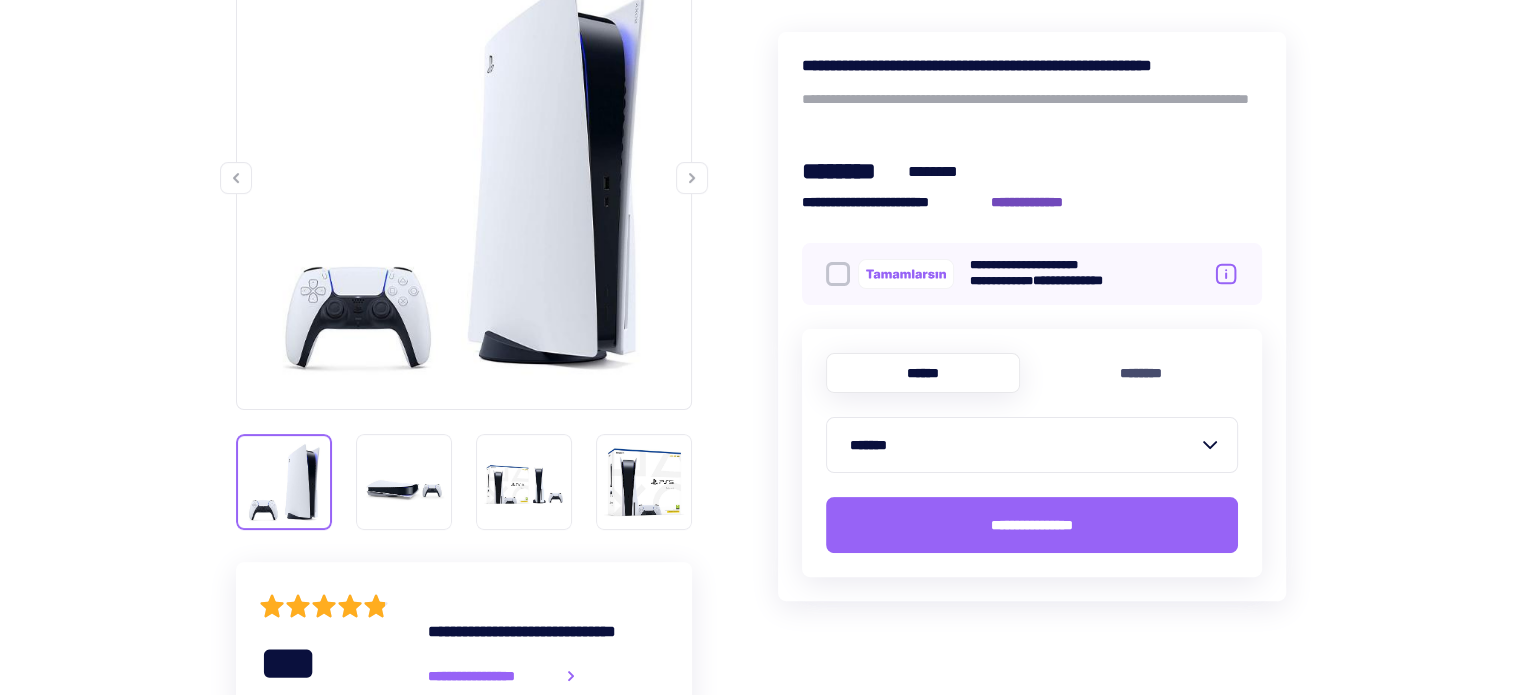 click on "**********" at bounding box center (1038, 202) 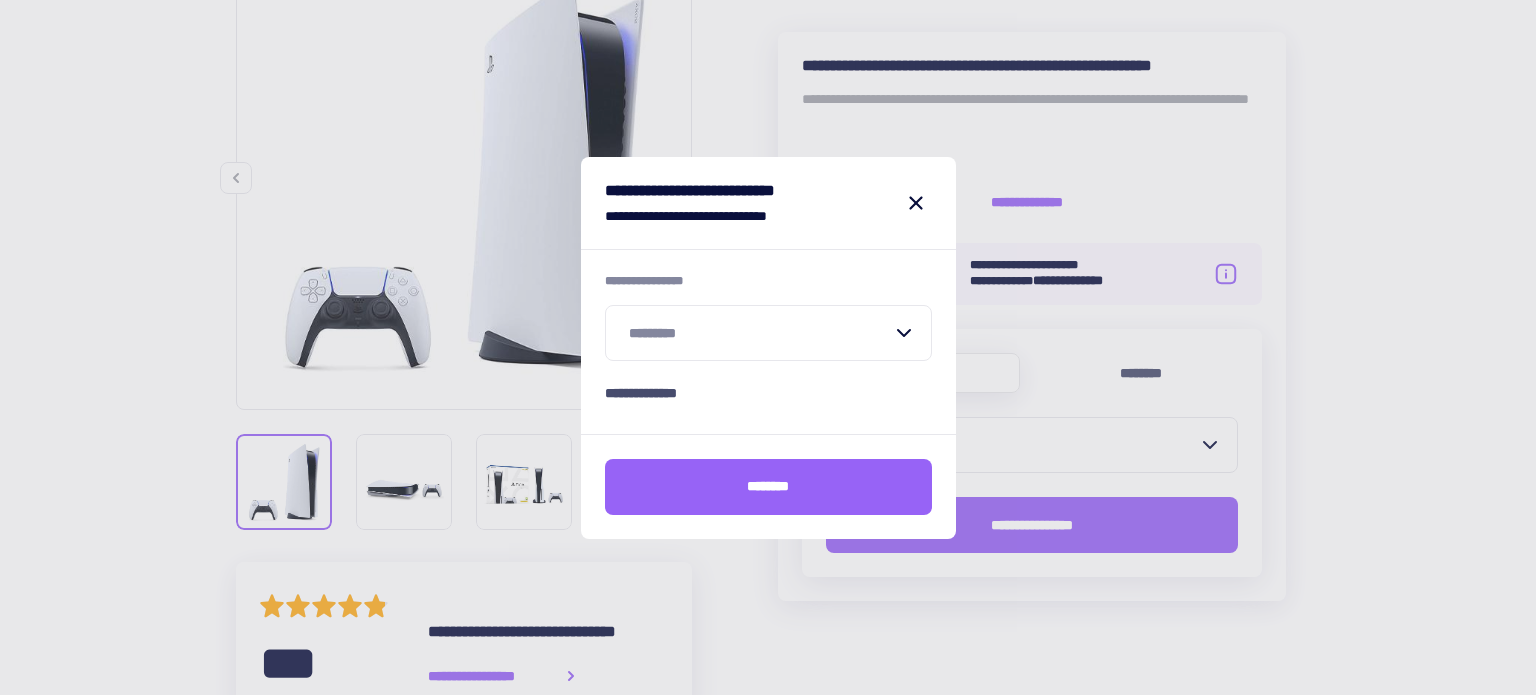 click at bounding box center [760, 333] 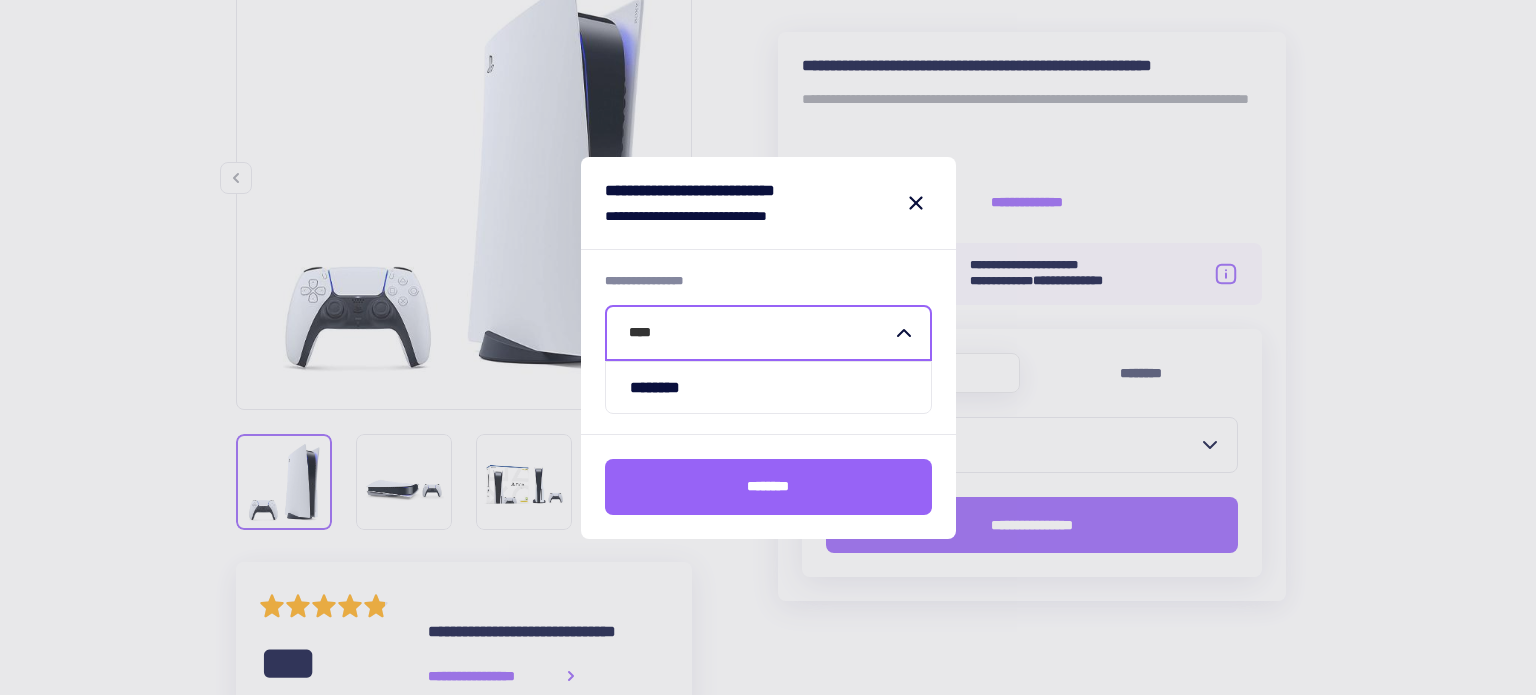 type on "*****" 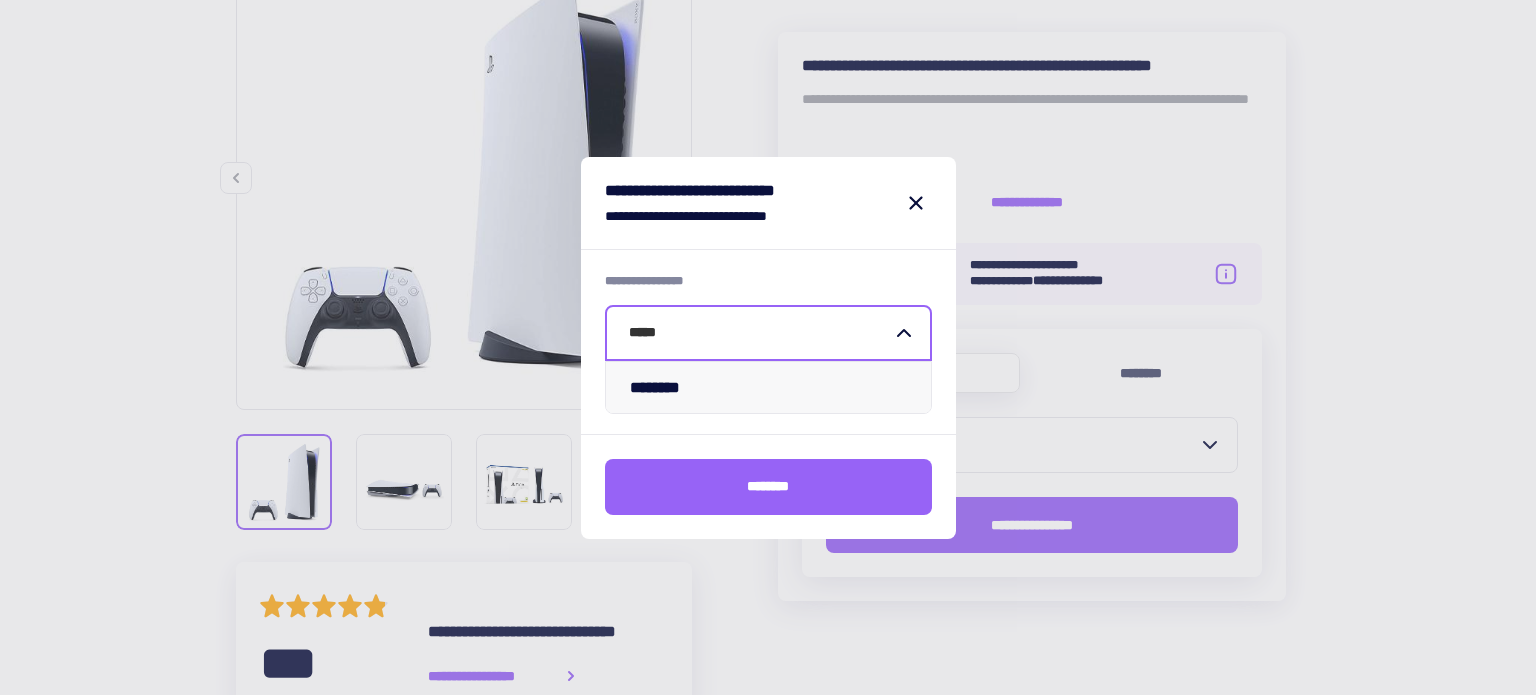 click on "********" at bounding box center (768, 387) 